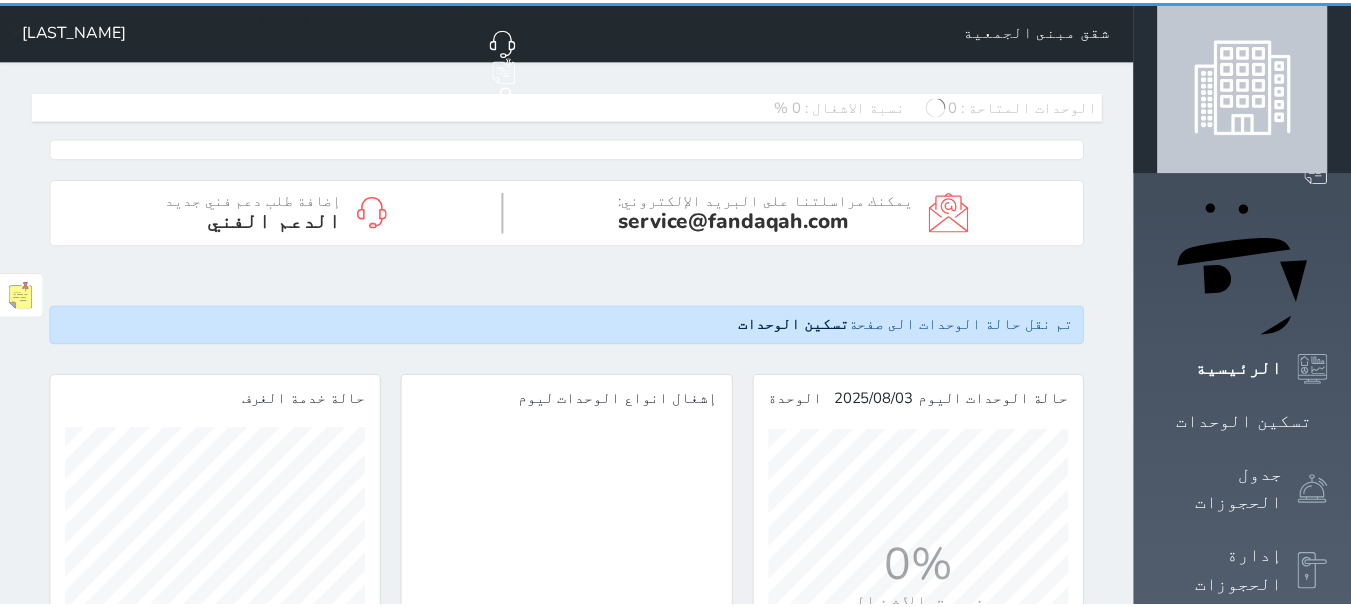 scroll, scrollTop: 0, scrollLeft: 0, axis: both 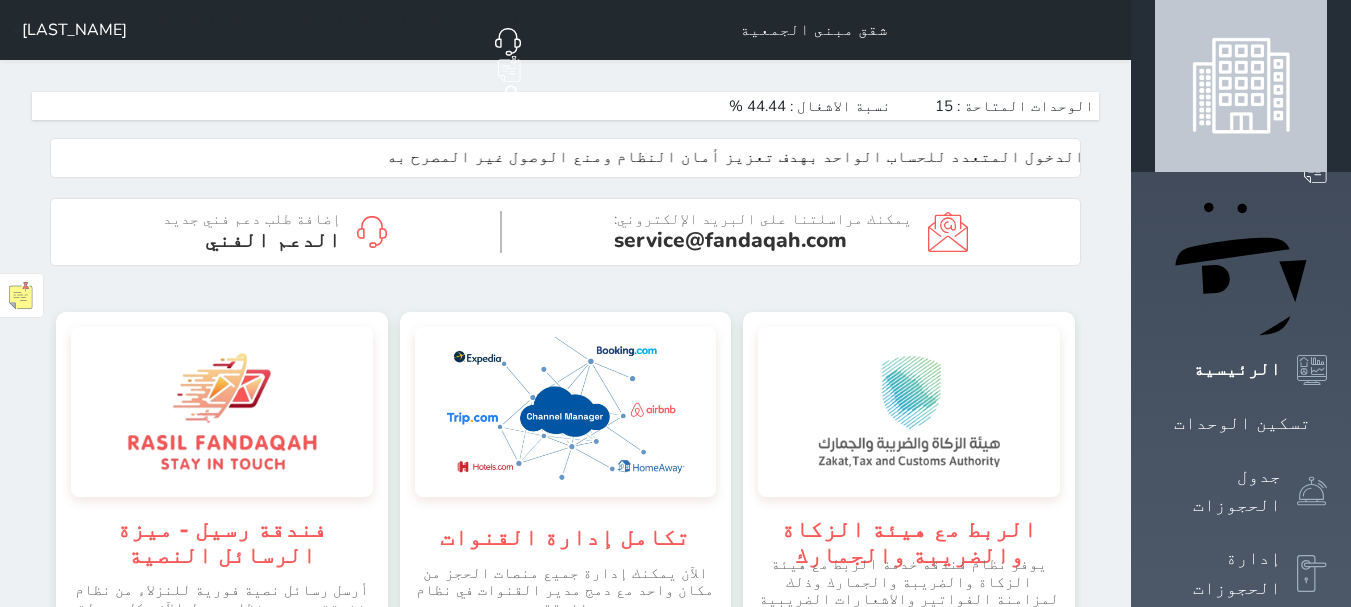 click on "الإدارة المالية" at bounding box center (1241, 656) 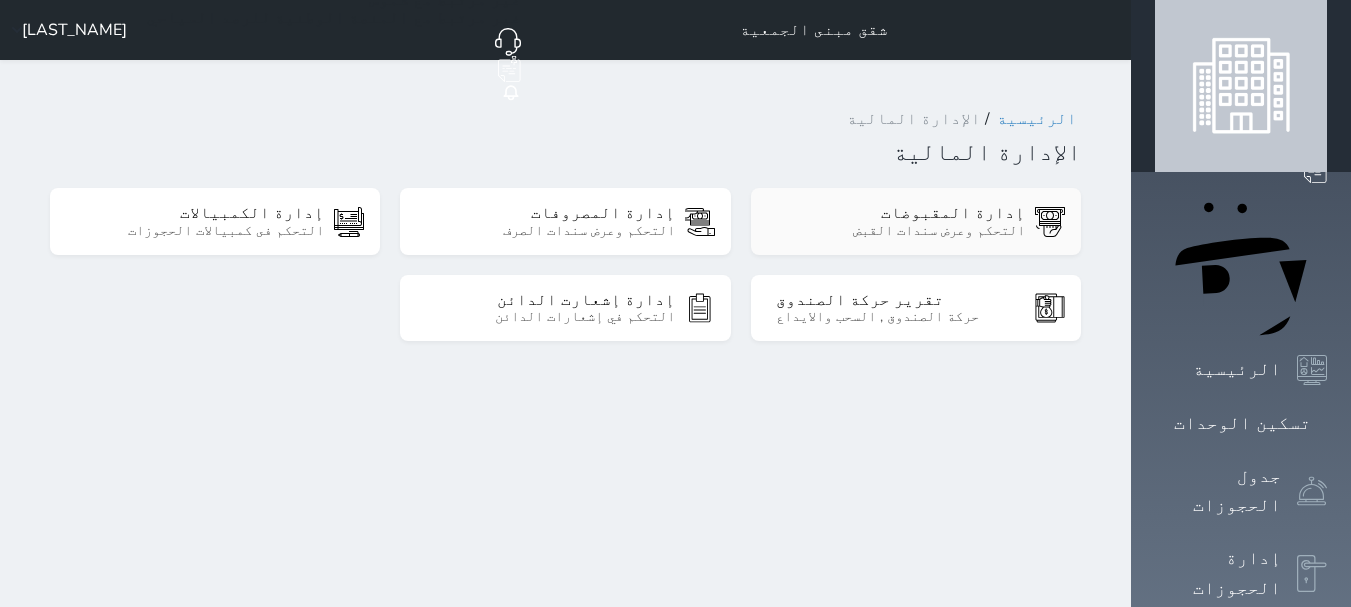 click on "التحكم وعرض سندات القبض" at bounding box center [900, 231] 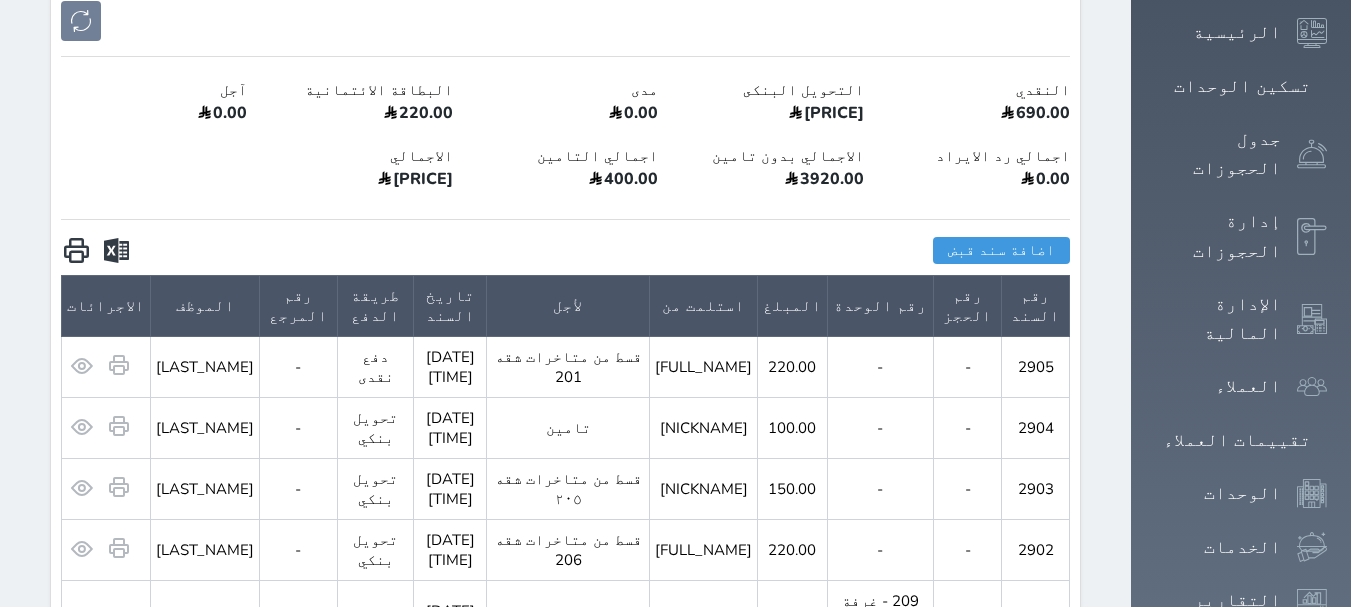 scroll, scrollTop: 400, scrollLeft: 0, axis: vertical 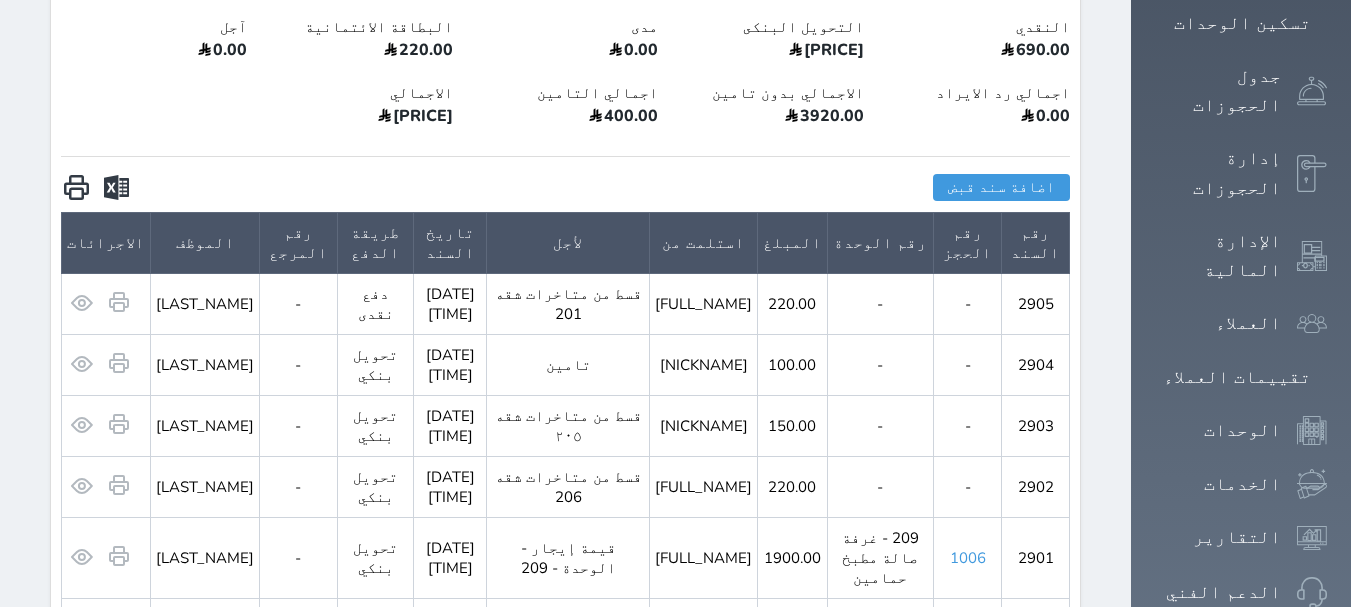 click on "[NICKNAME]" at bounding box center [704, 365] 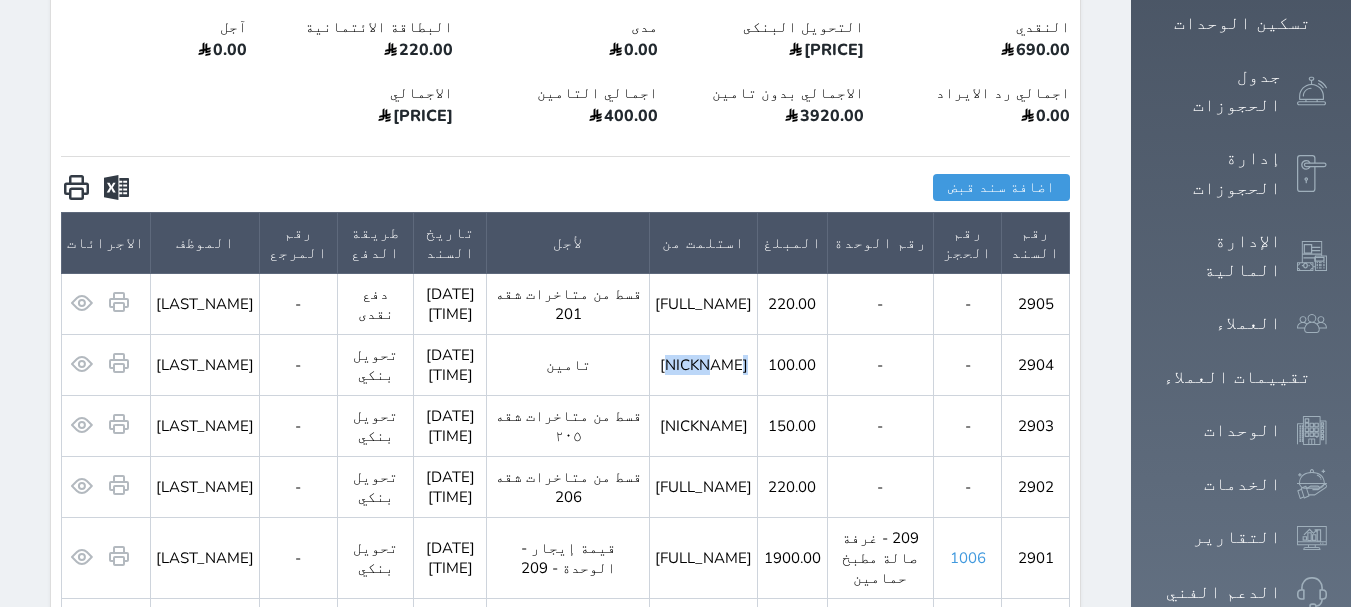 click on "[NICKNAME]" at bounding box center [704, 365] 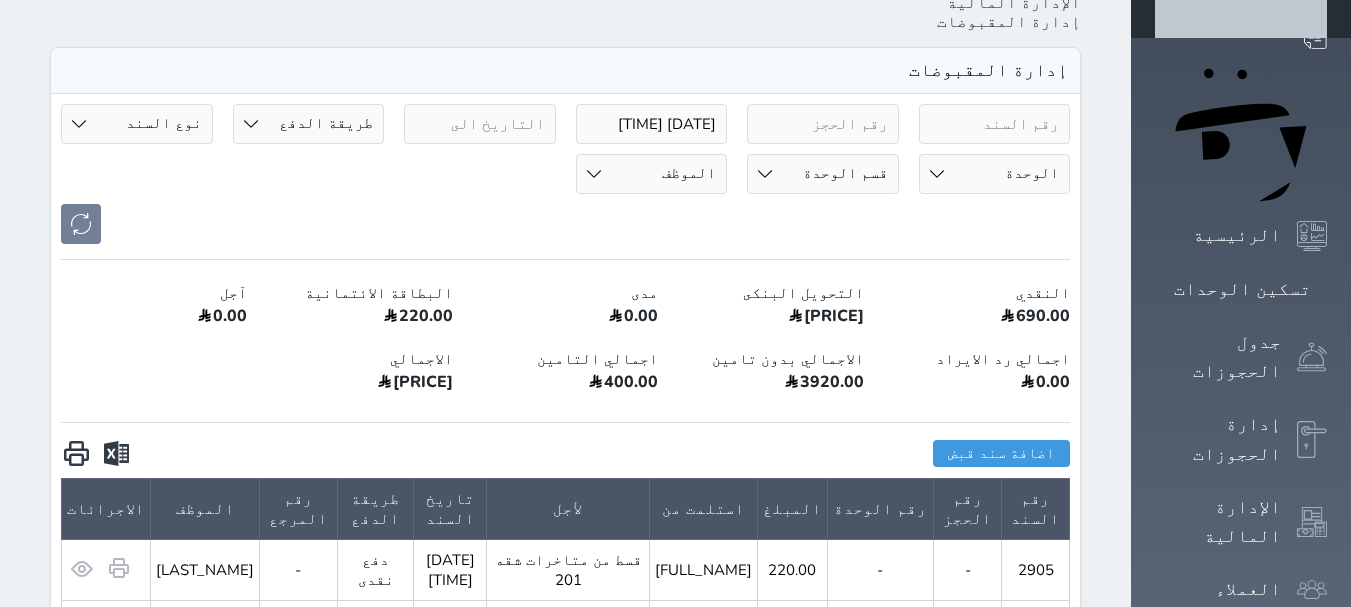 scroll, scrollTop: 0, scrollLeft: 0, axis: both 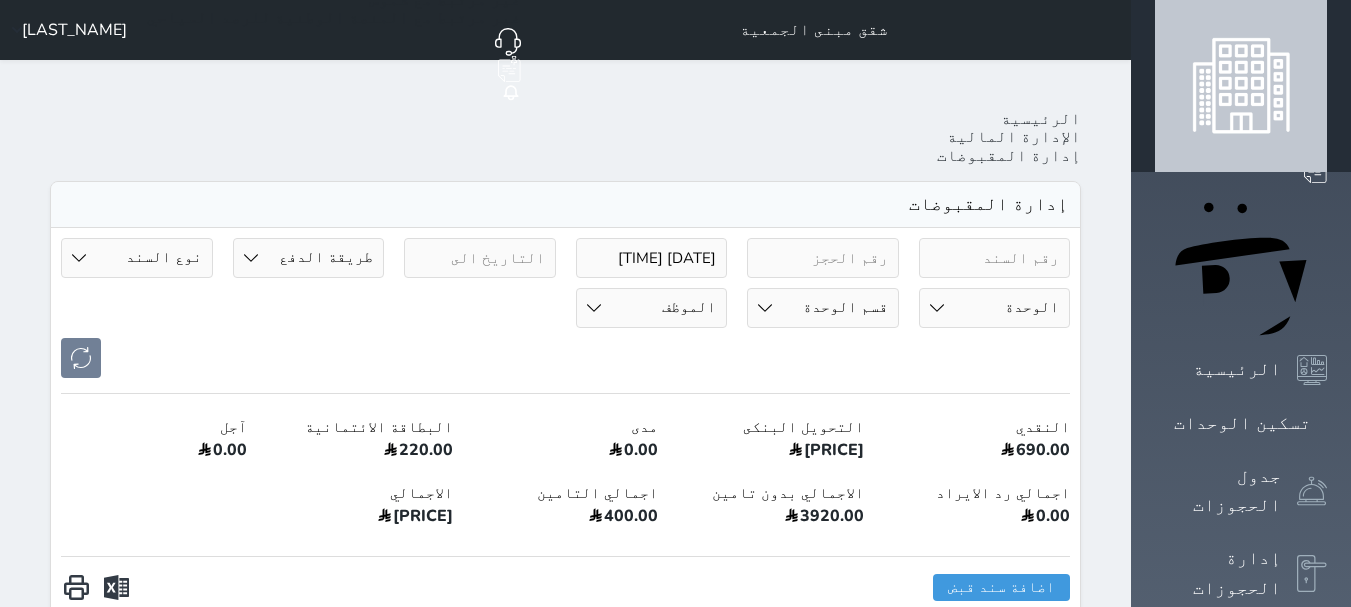 click on "الإدارة المالية" at bounding box center (1014, 137) 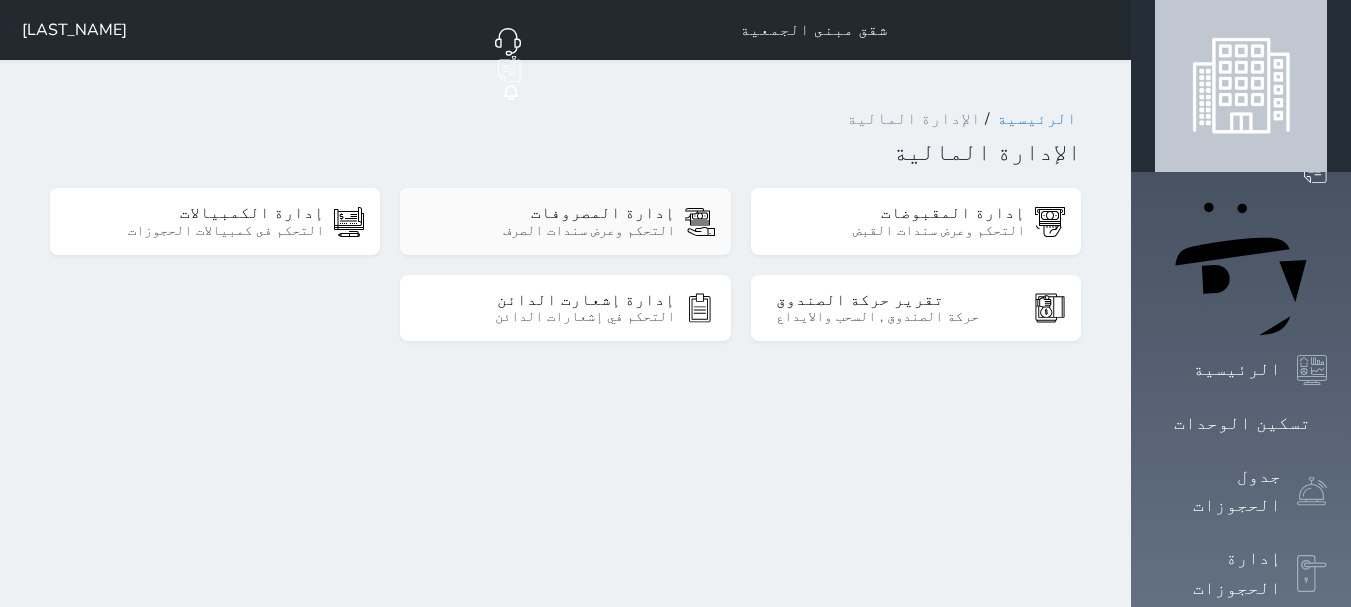 click on "إدارة المصروفات" at bounding box center [550, 213] 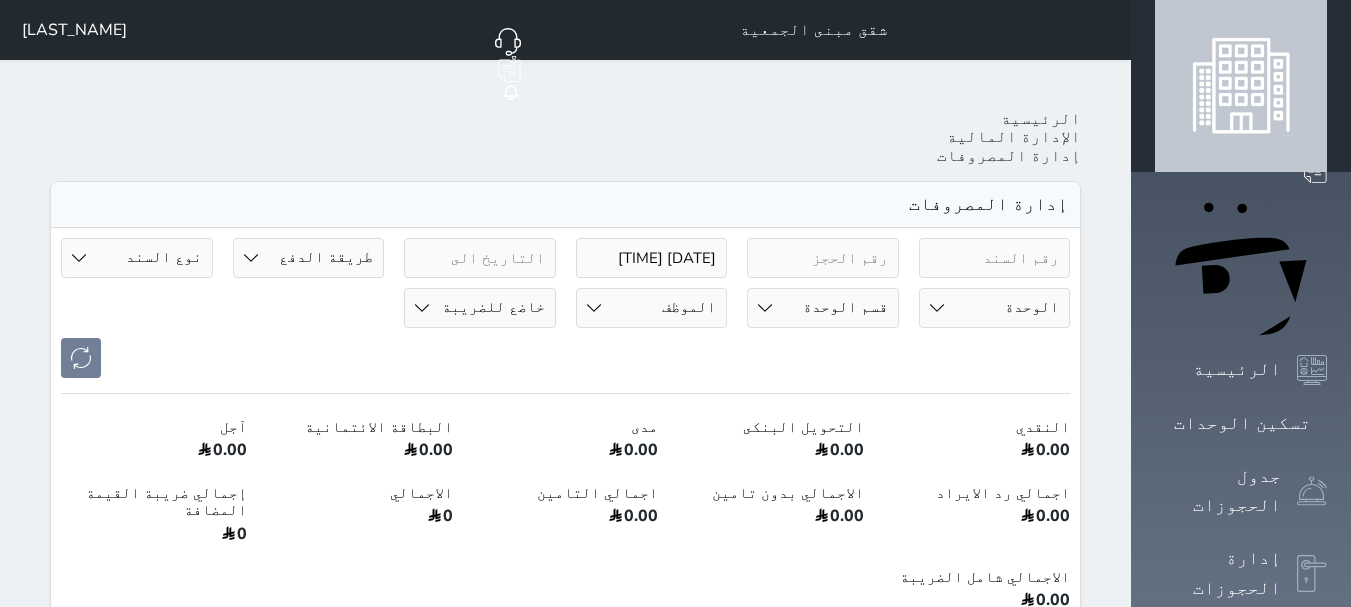 select 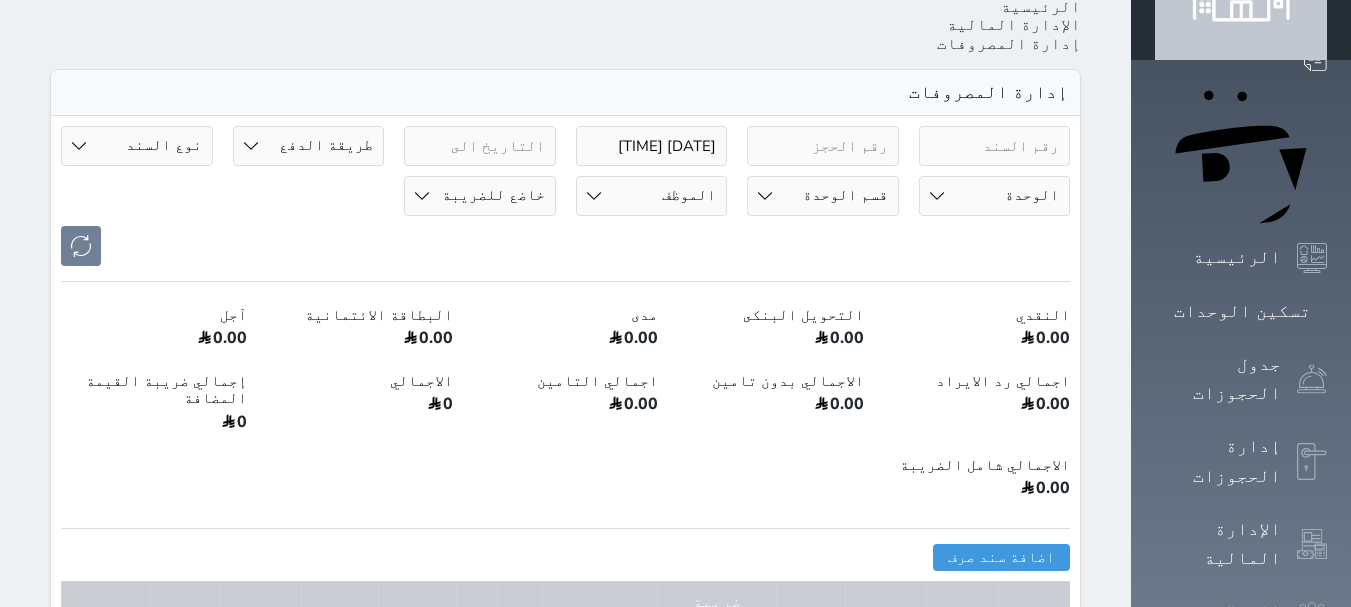 scroll, scrollTop: 300, scrollLeft: 0, axis: vertical 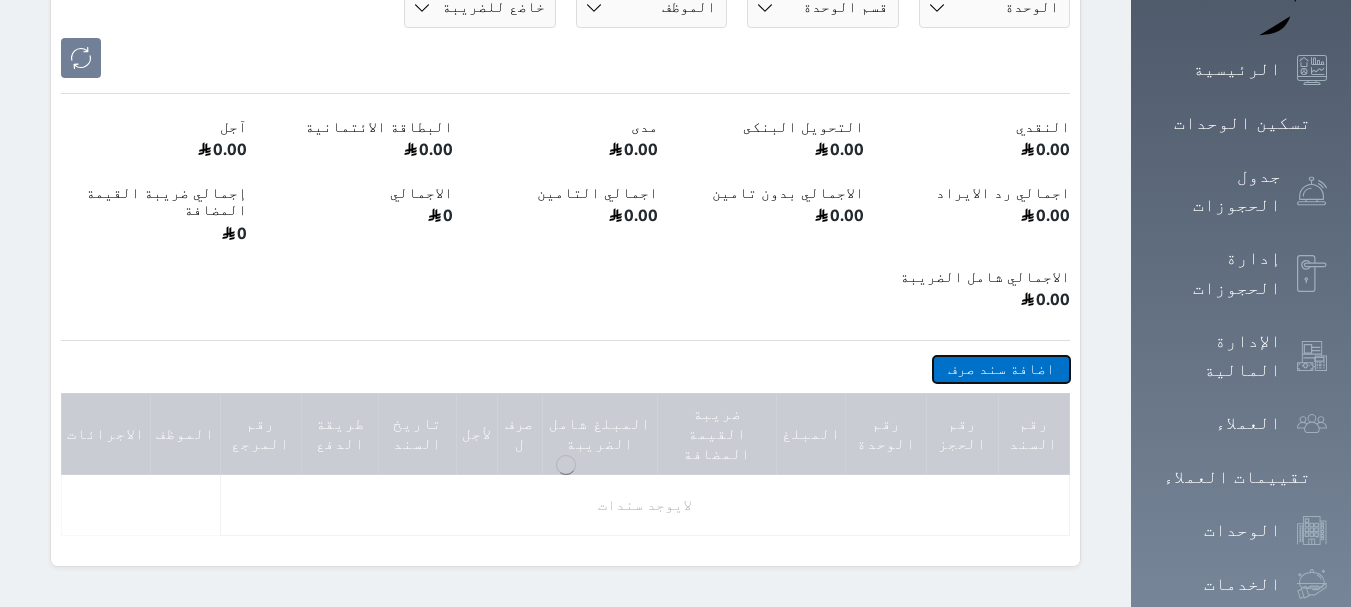 click on "اضافة سند صرف" at bounding box center [1001, 369] 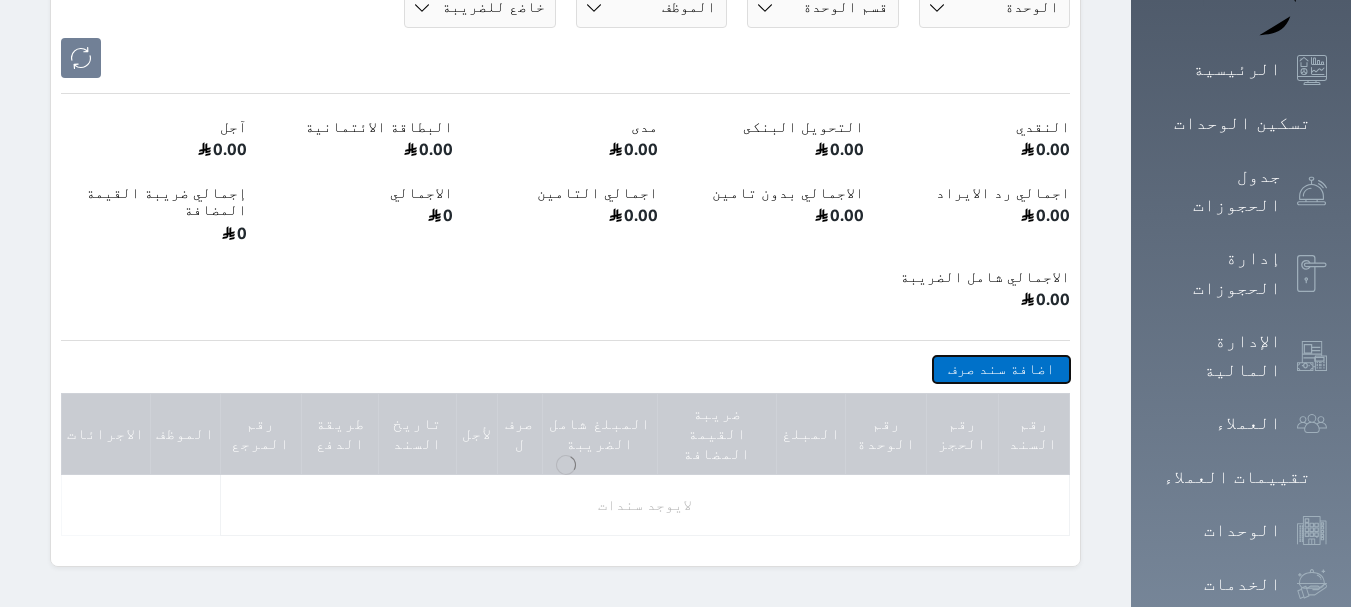 select 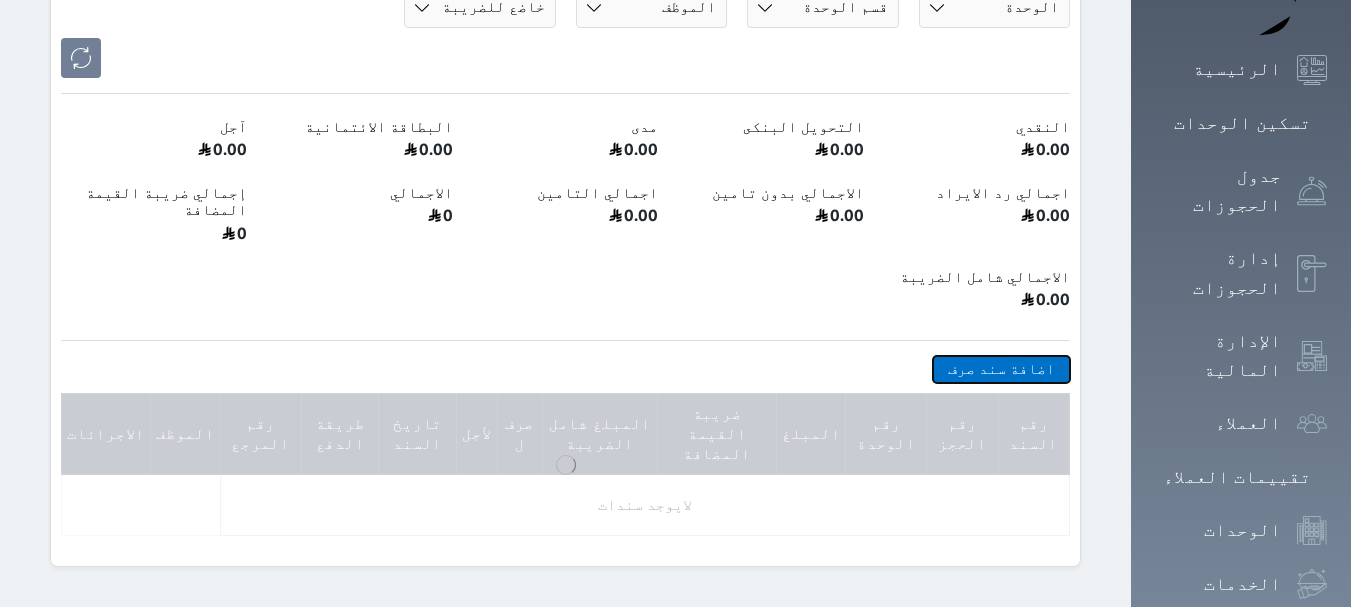 select 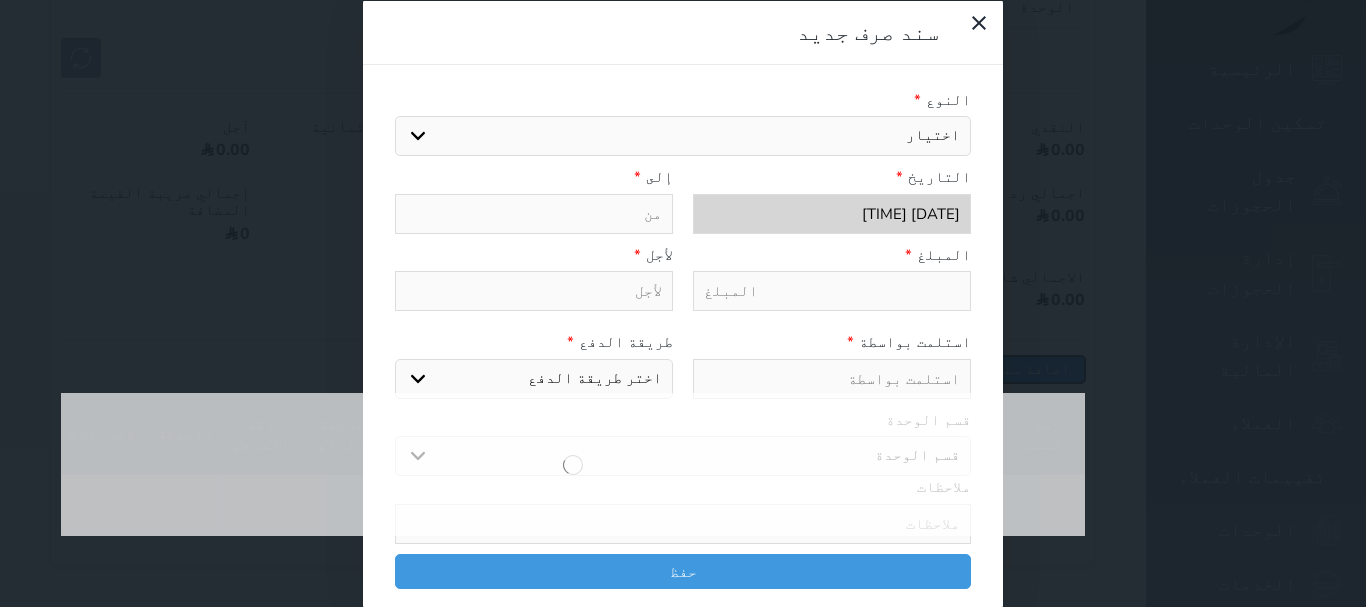 select 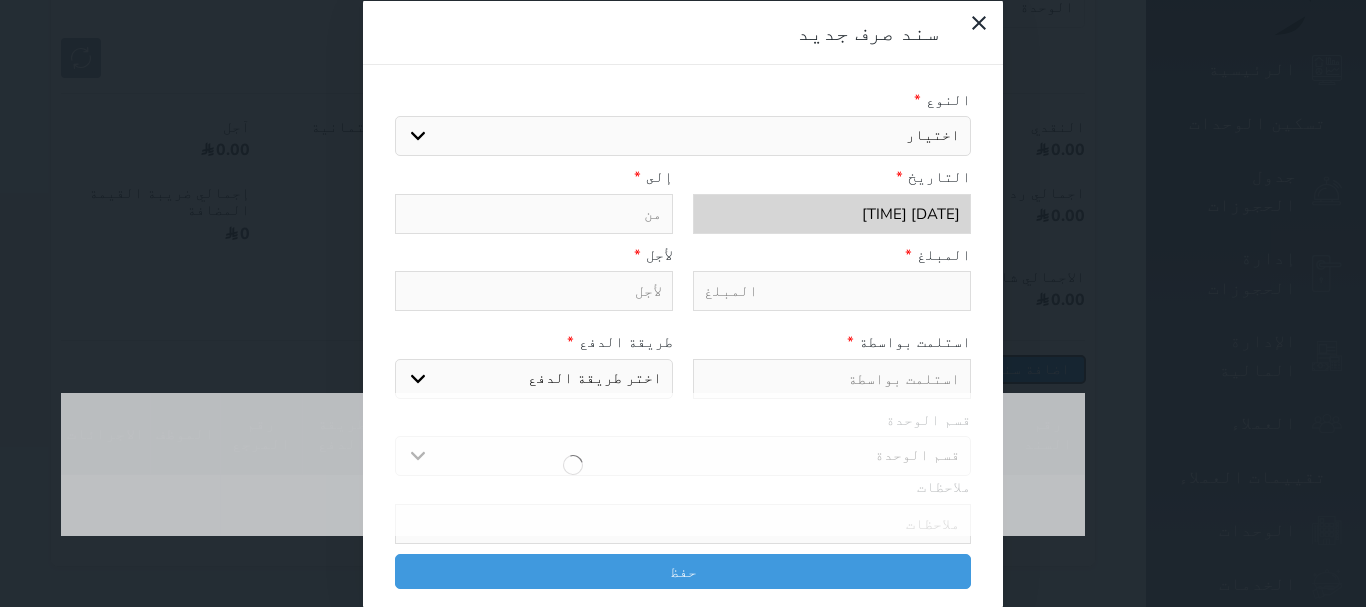 select 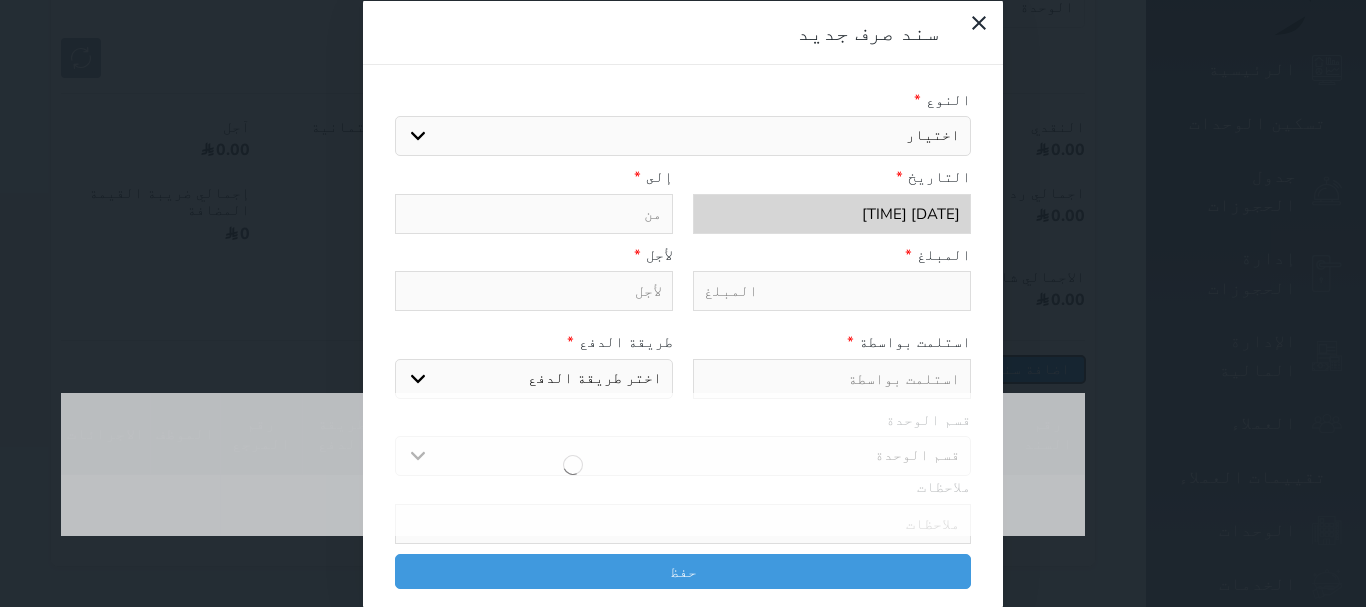 select 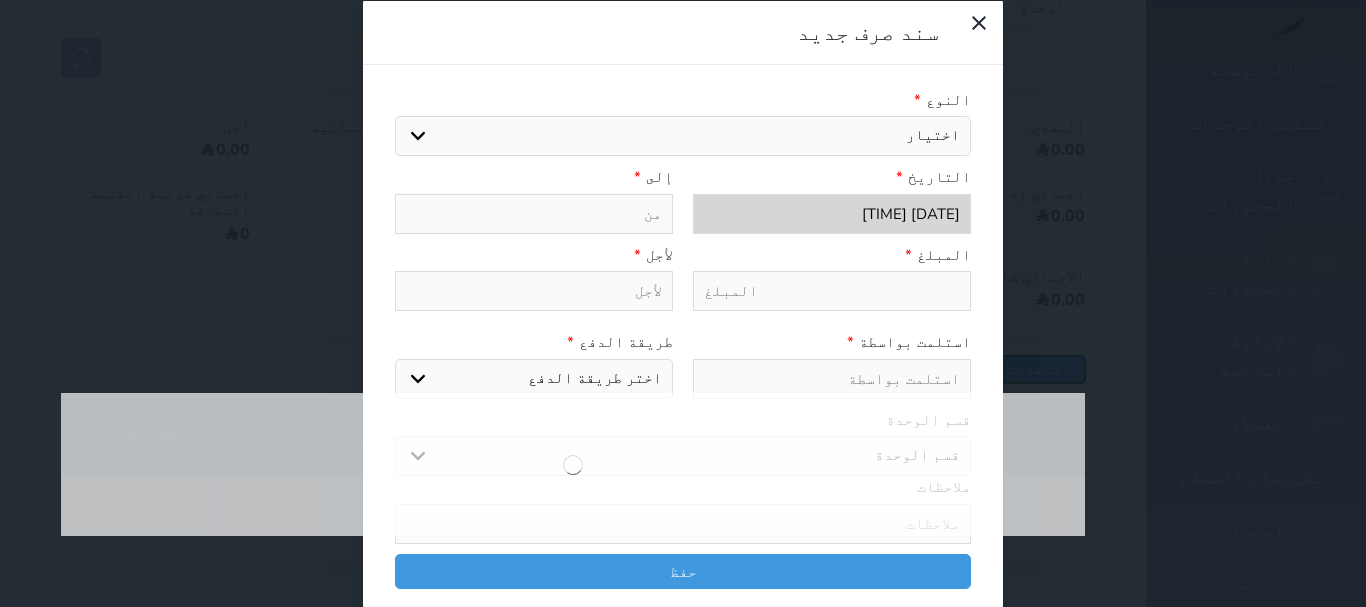 select 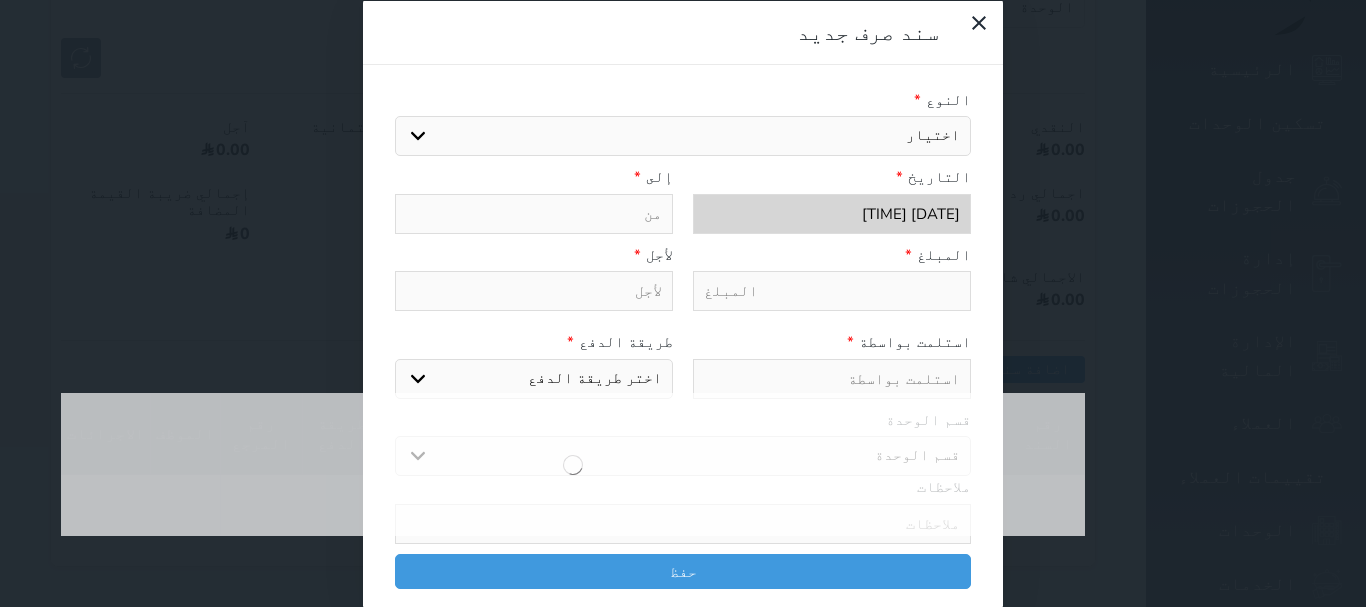 click on "اختيار مرتجع إيجار رواتب صيانة مصروفات عامة تحويل من الصندوق الى الادارة استرجاع تامين استرجاع العربون صيانة سباكة صيانة كهرباء صيانة مصعد فواتير عداد الماء قواتير عدادات الكهرباء المغسلة ايجار" at bounding box center [683, 136] 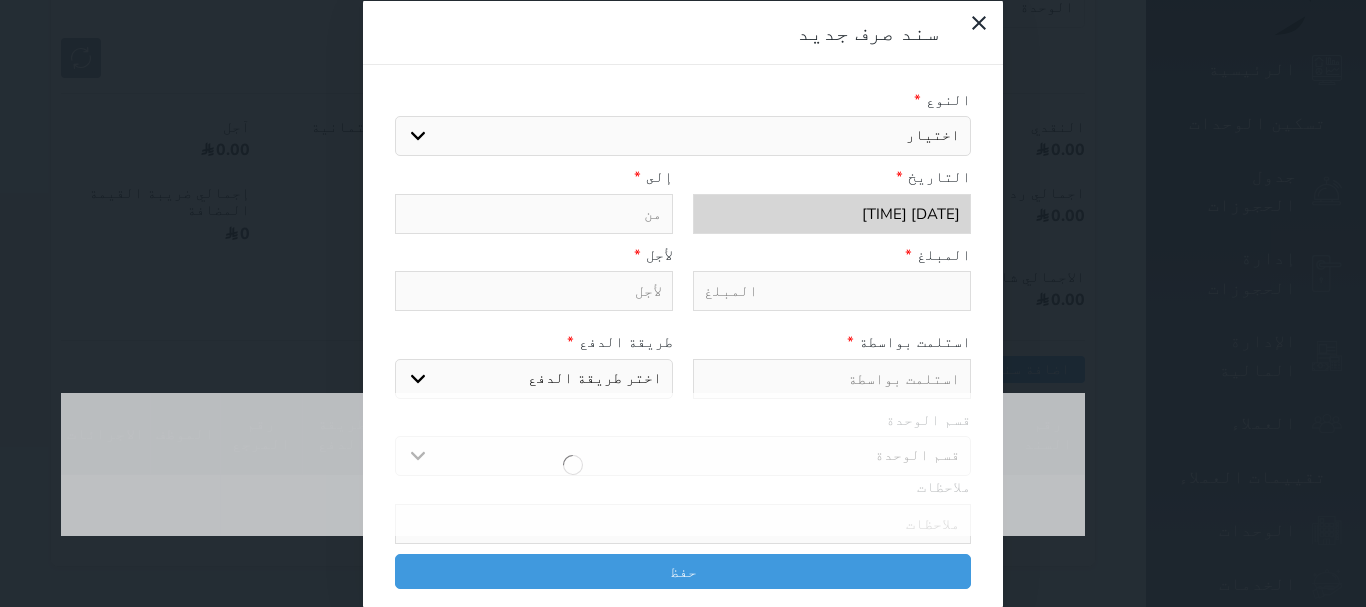 select on "[ZIP]" 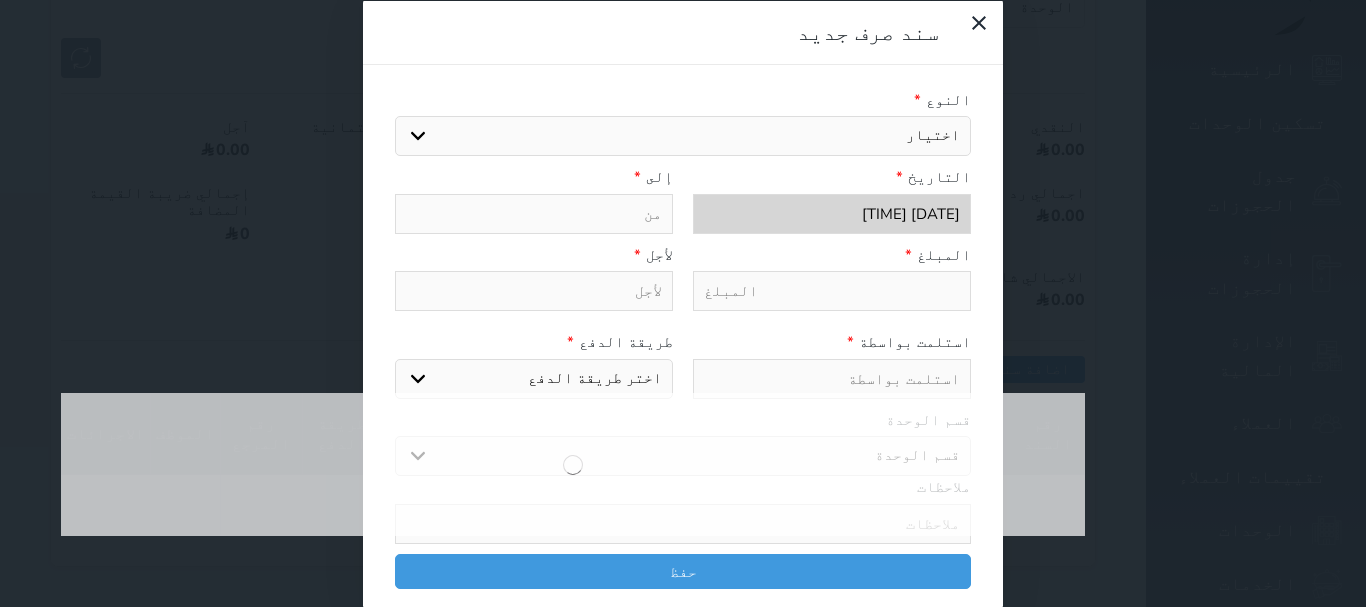 click on "اختيار مرتجع إيجار رواتب صيانة مصروفات عامة تحويل من الصندوق الى الادارة استرجاع تامين استرجاع العربون صيانة سباكة صيانة كهرباء صيانة مصعد فواتير عداد الماء قواتير عدادات الكهرباء المغسلة ايجار" at bounding box center (683, 136) 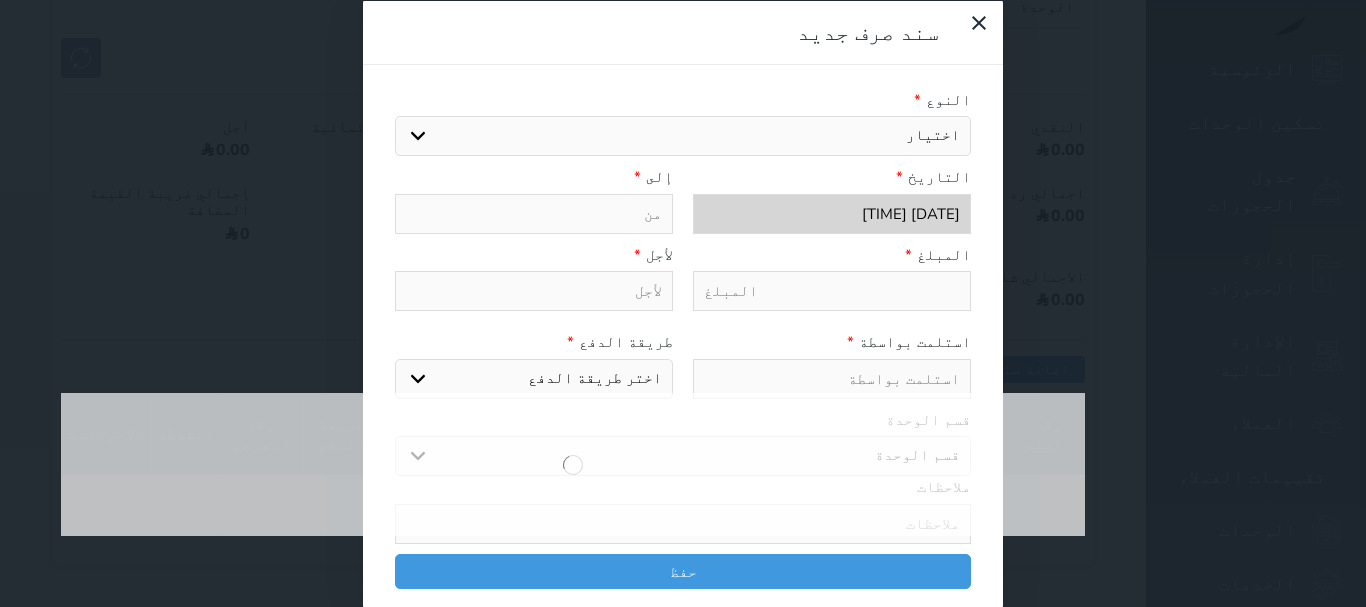 type on "استرجاع تامين" 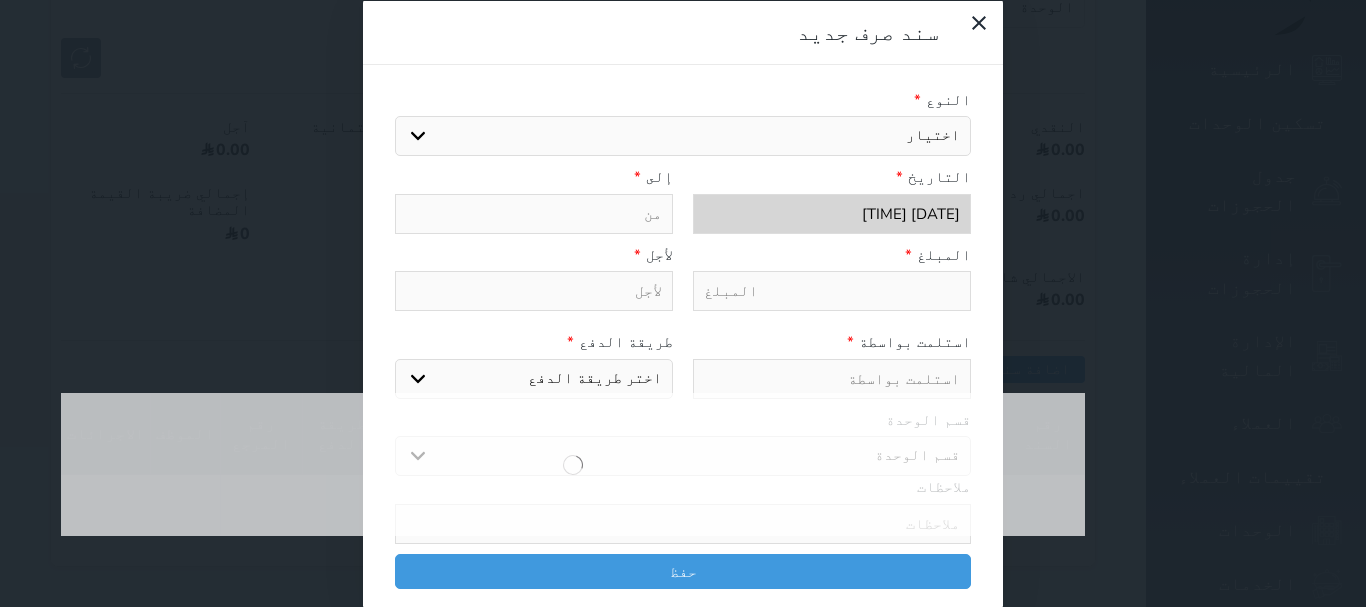 select 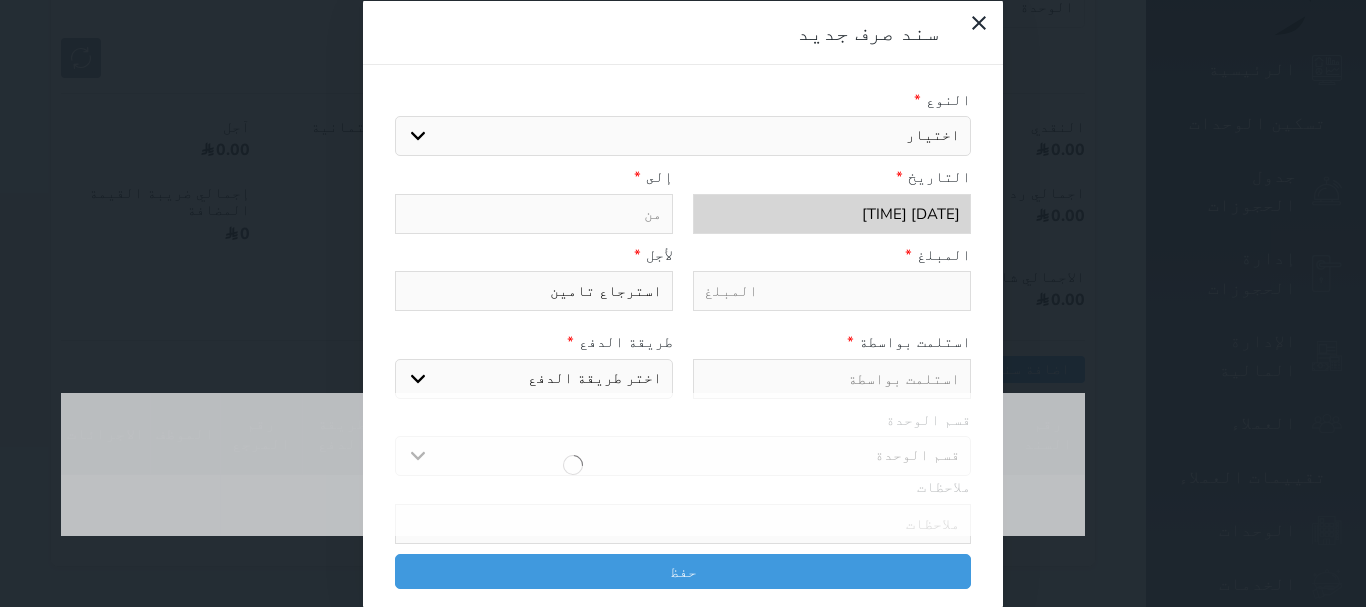 click at bounding box center (534, 213) 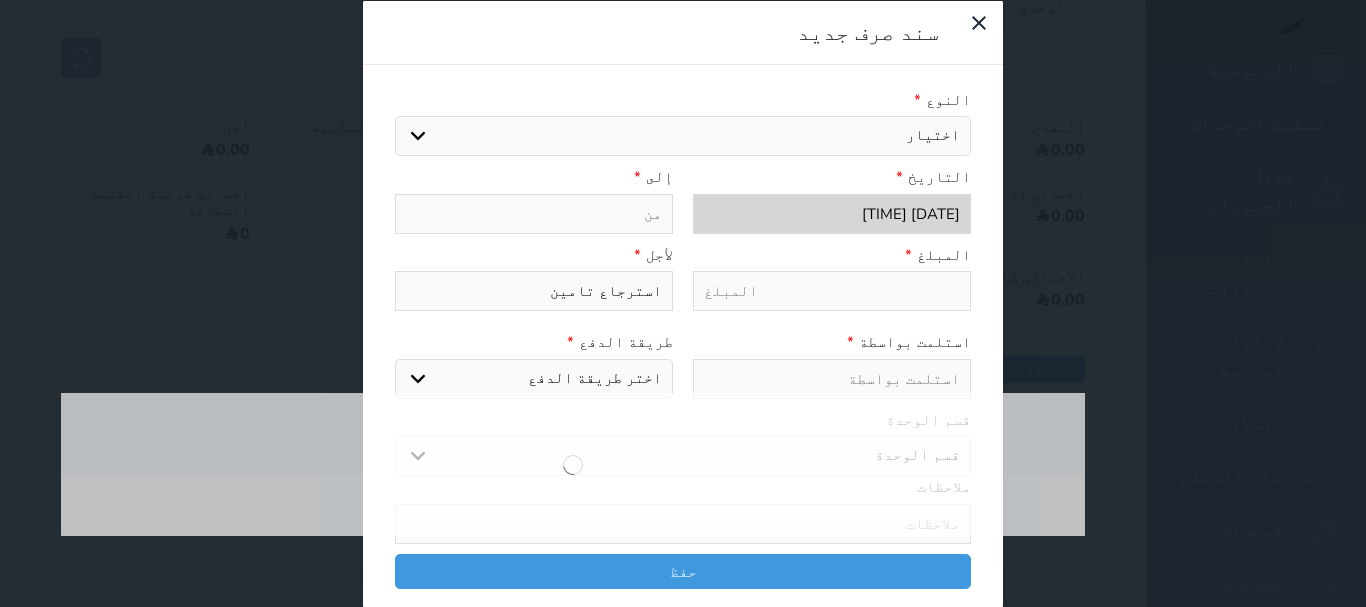 paste on "[NICKNAME]" 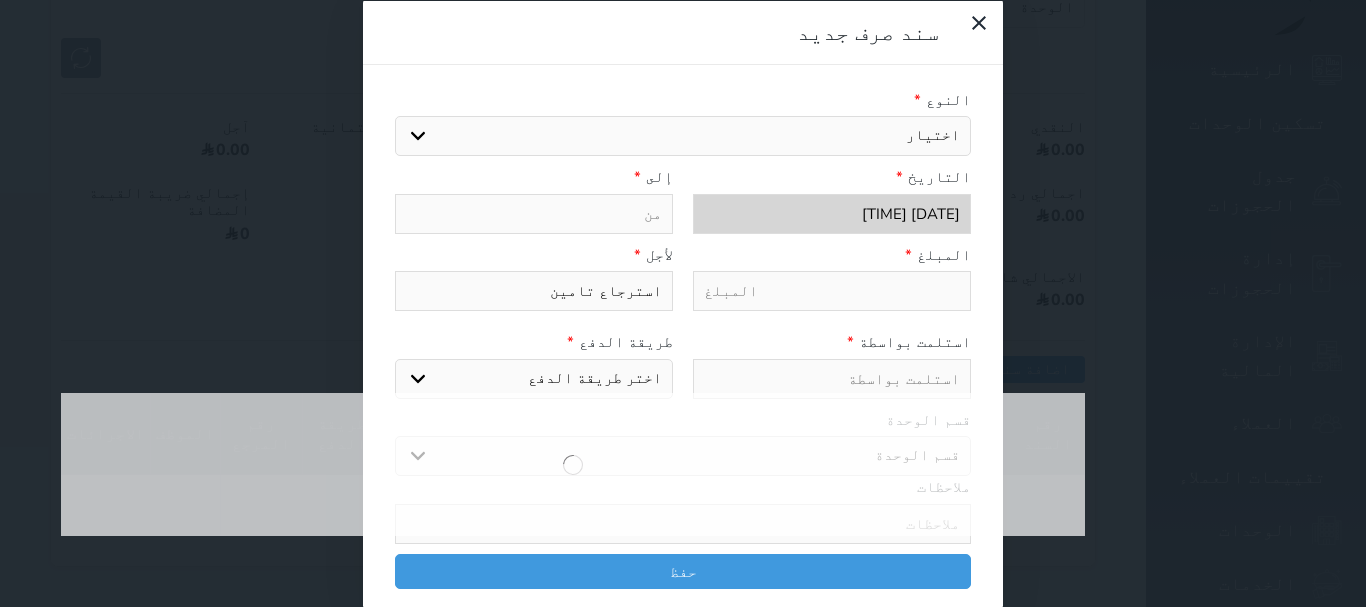 type on "[NICKNAME]" 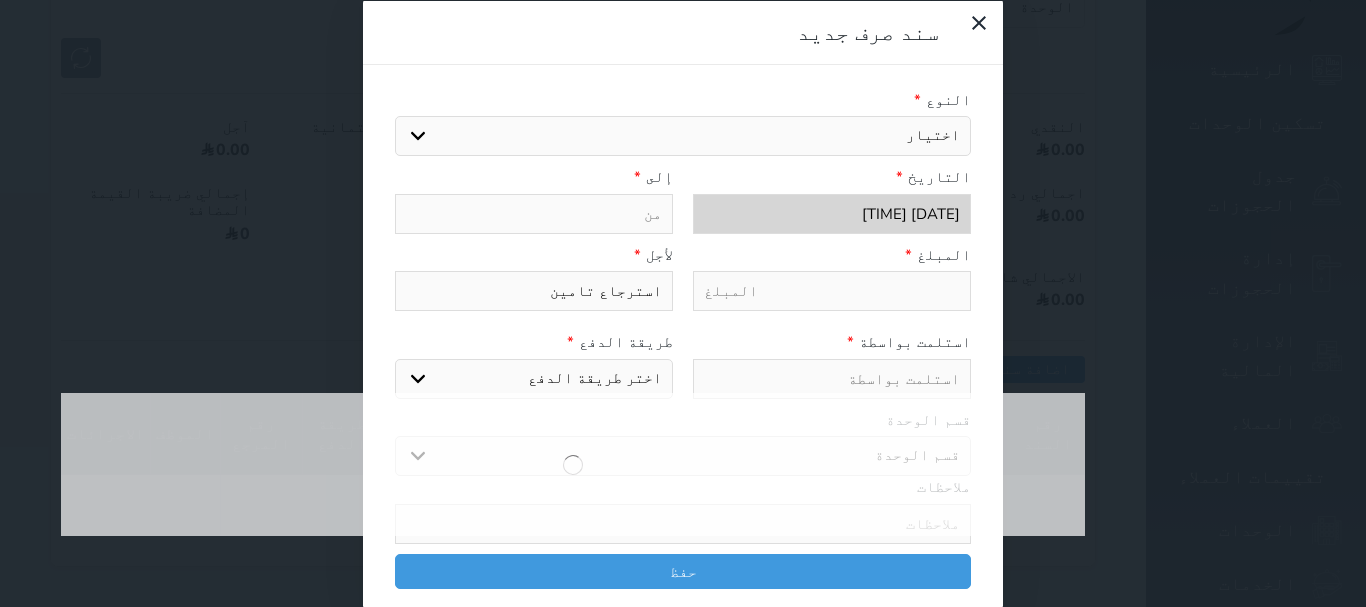 select 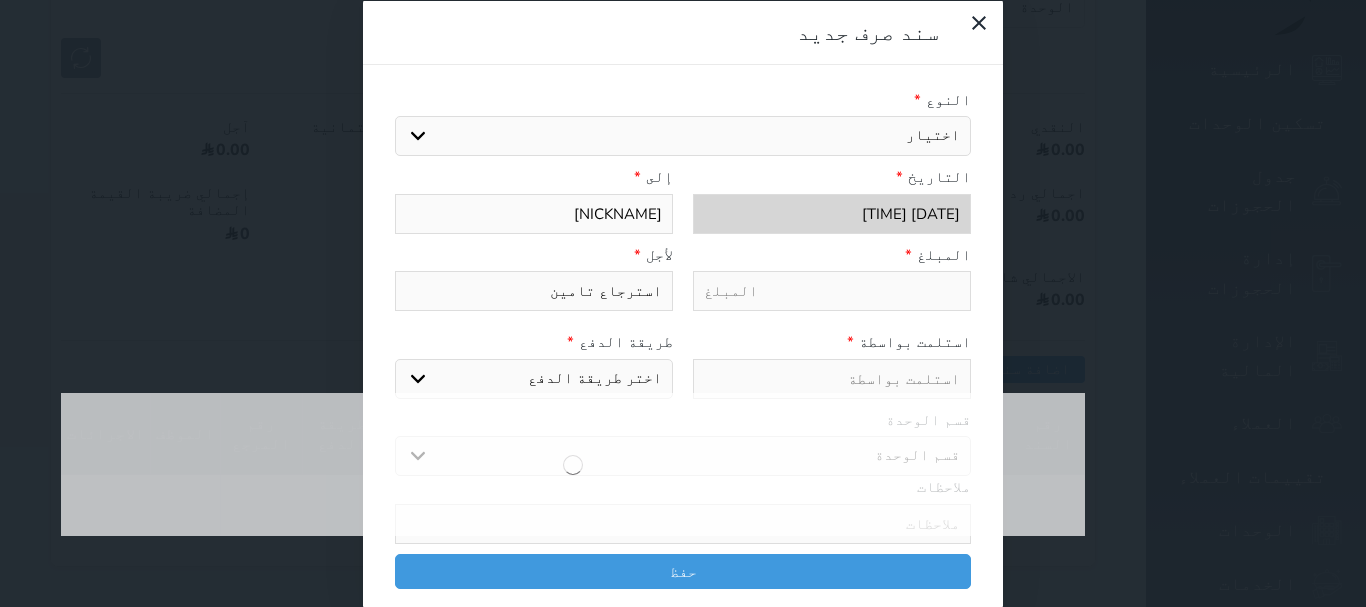 type on "[NICKNAME]" 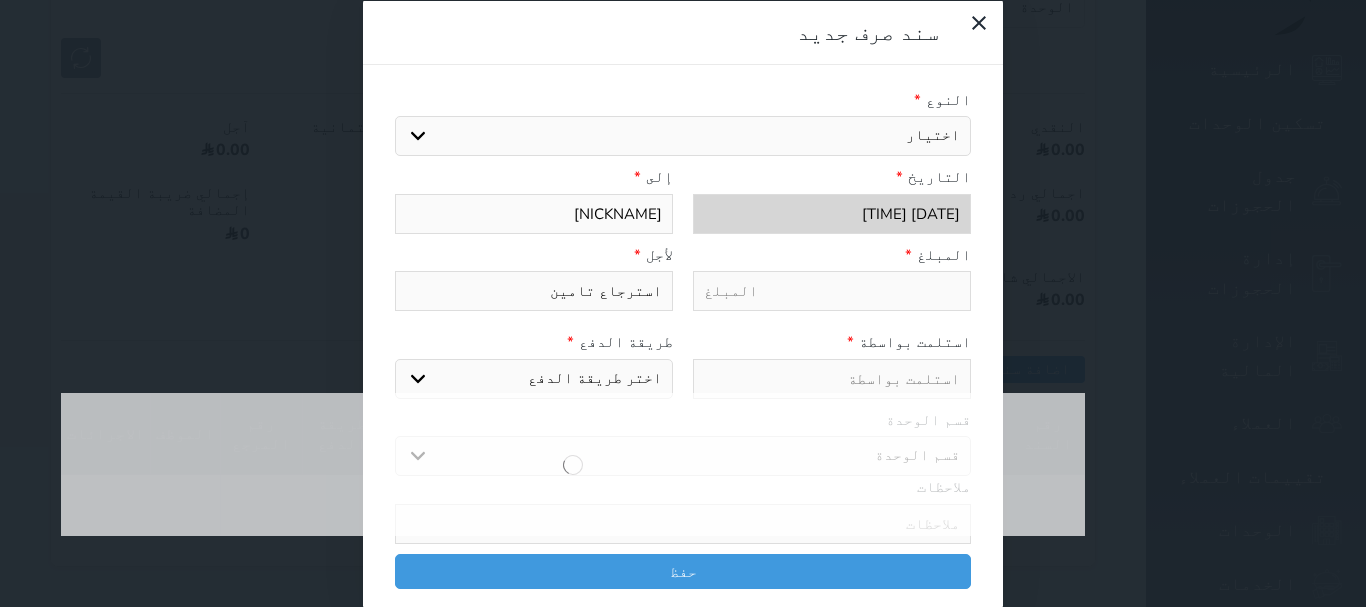 click at bounding box center [832, 291] 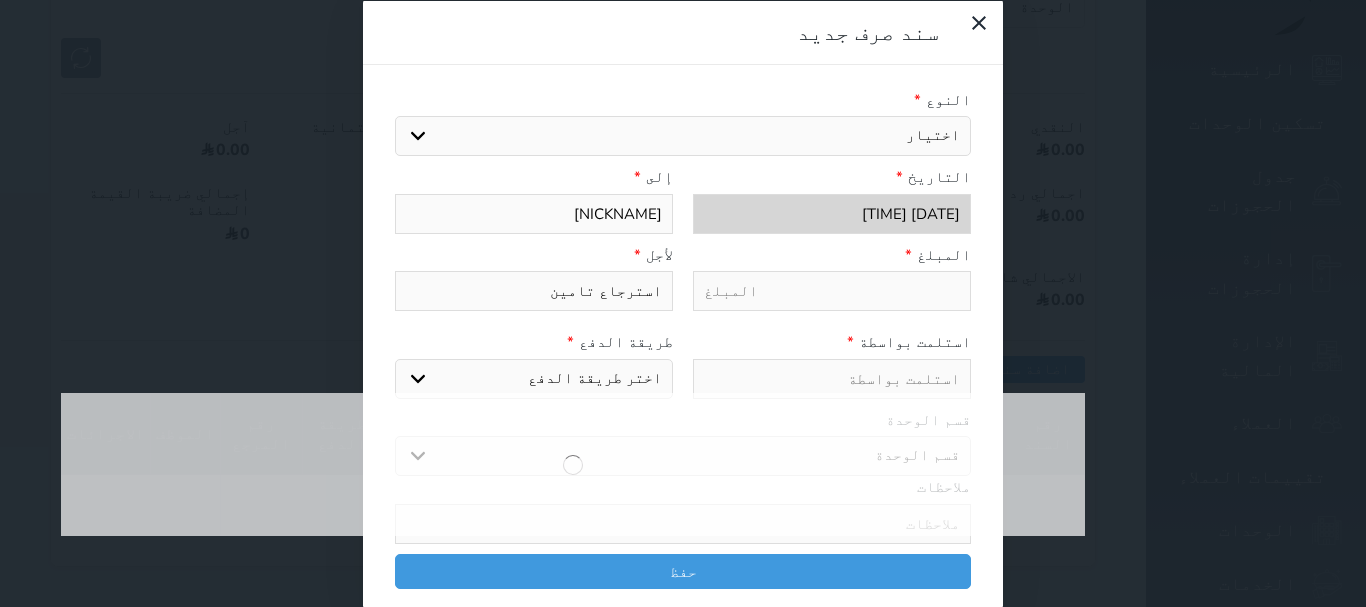 type on "1" 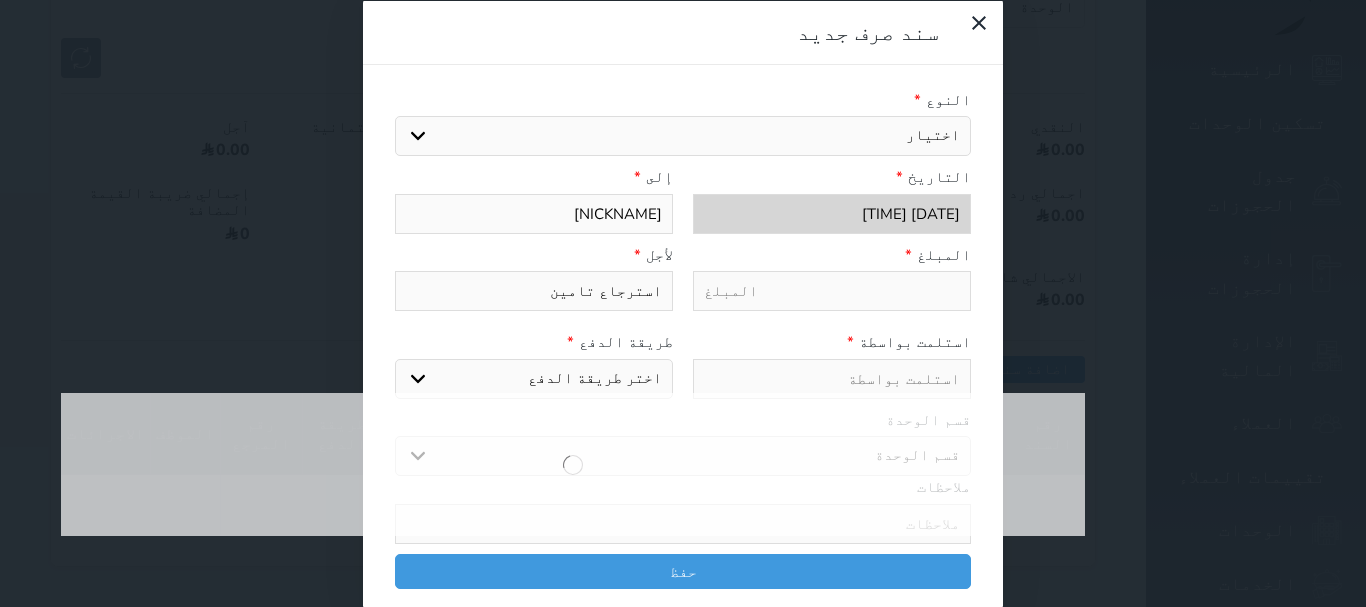 select 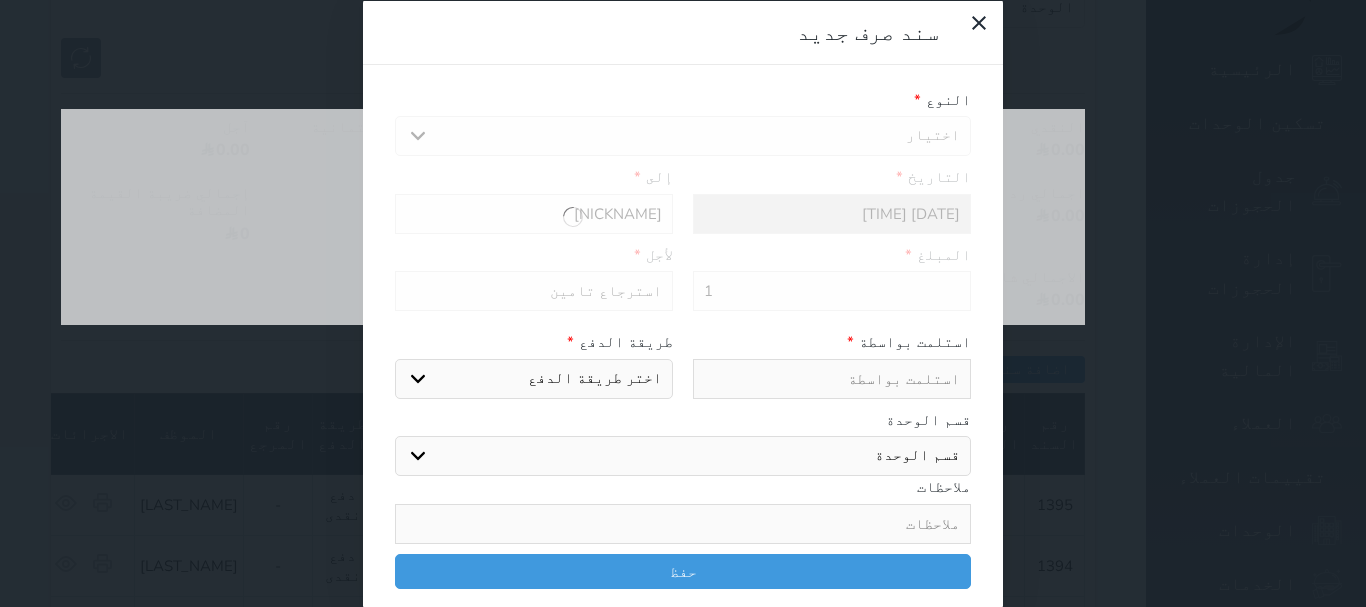 type on "10" 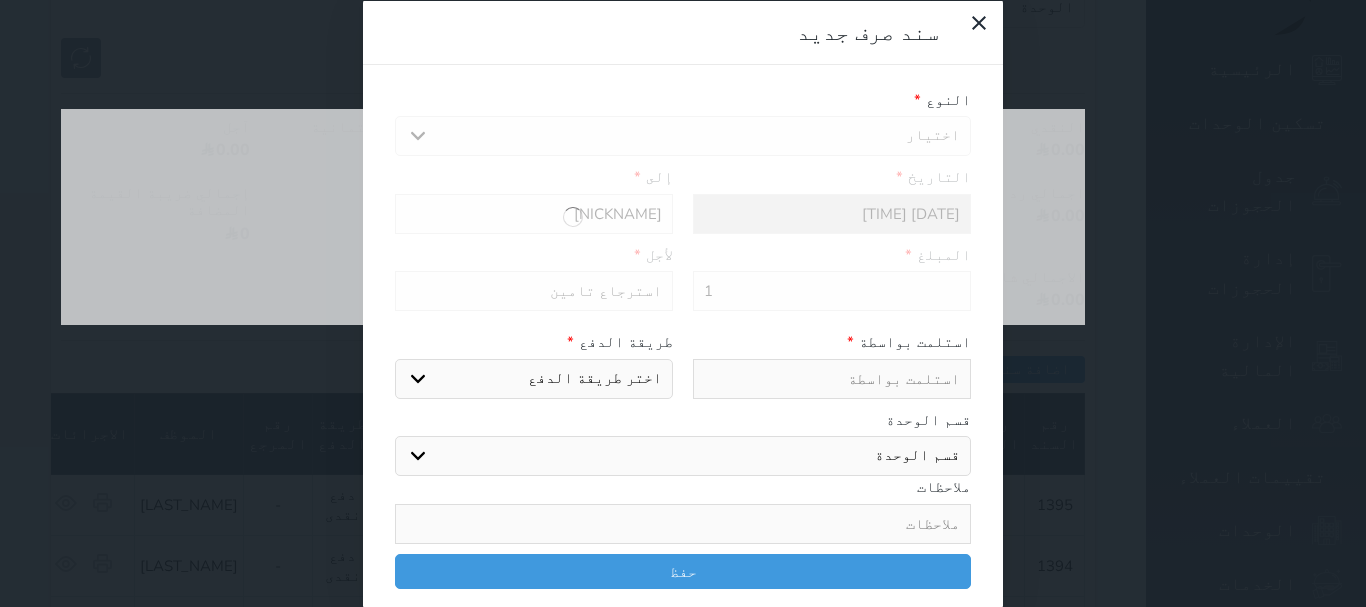 select 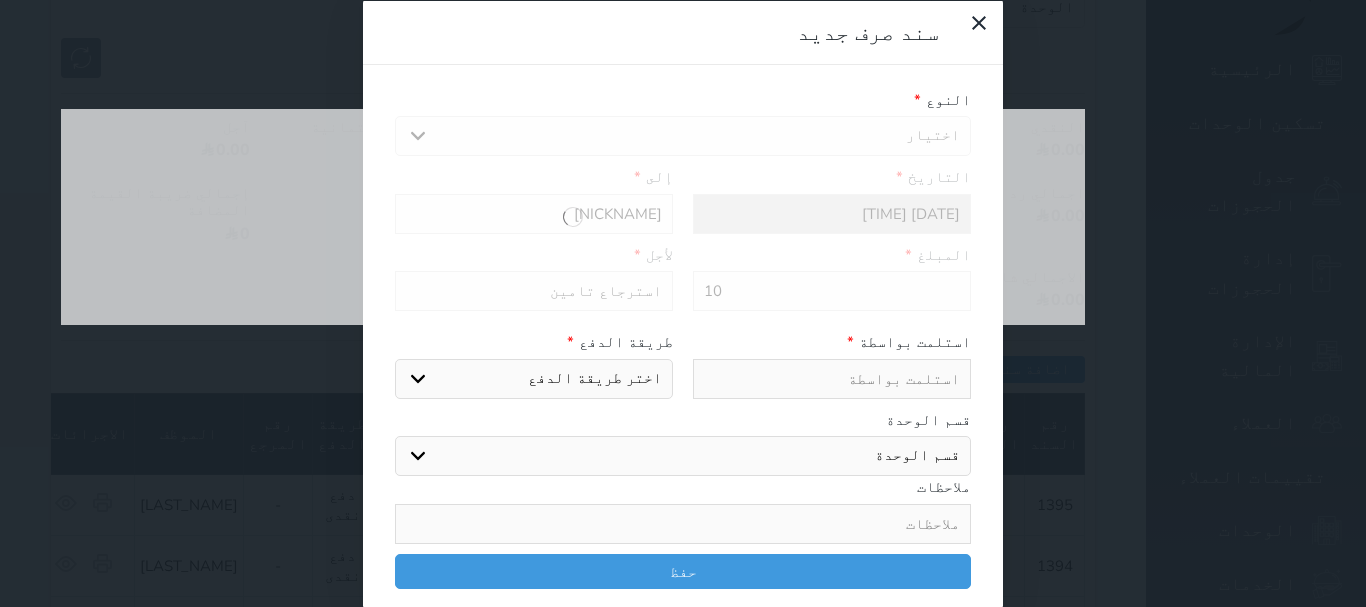 type on "100" 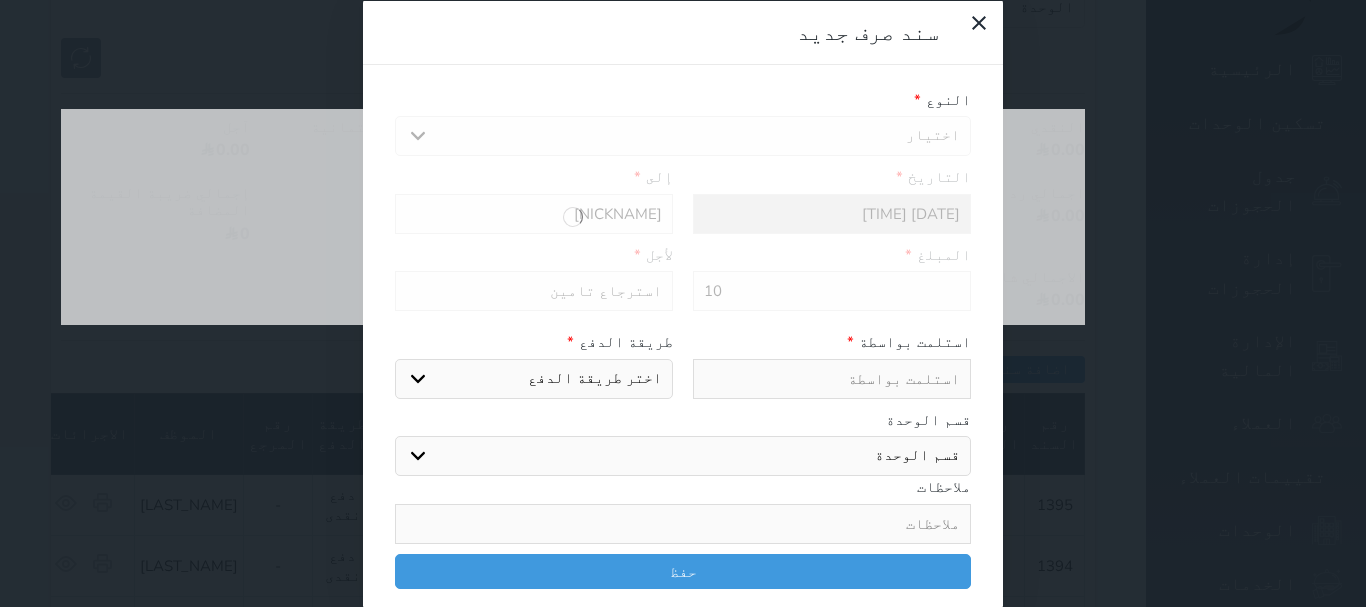 select 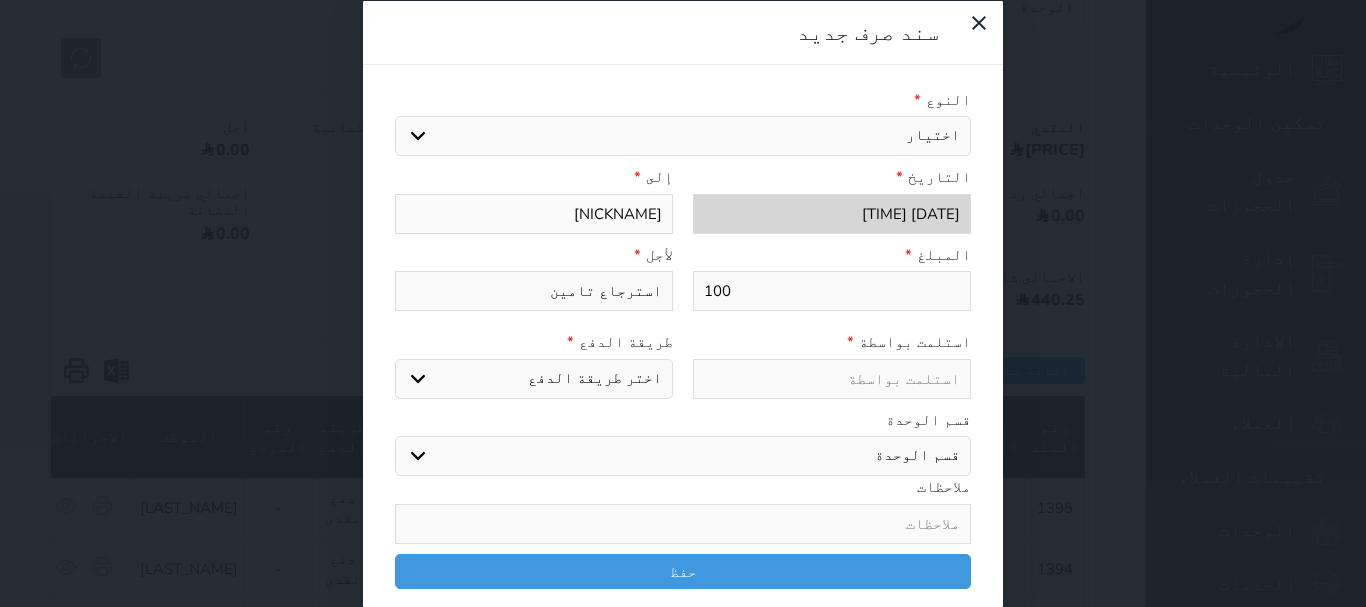 type on "100" 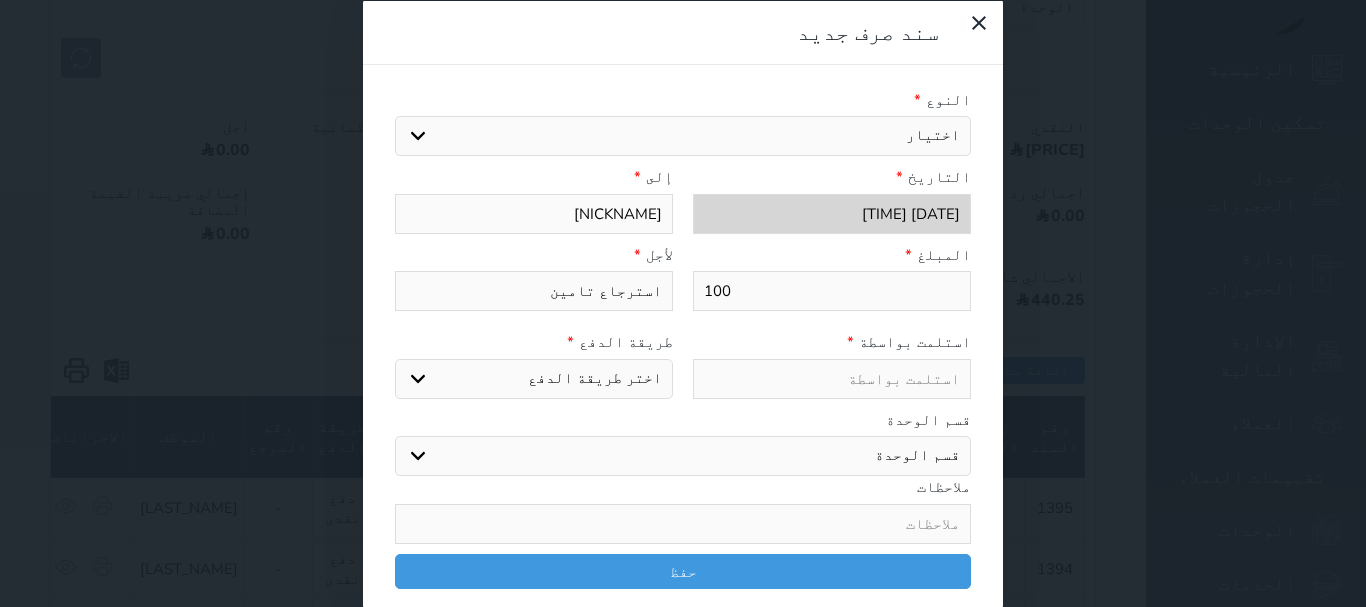 click on "اختر طريقة الدفع   دفع نقدى   تحويل بنكى   مدى   بطاقة ائتمان" at bounding box center (534, 378) 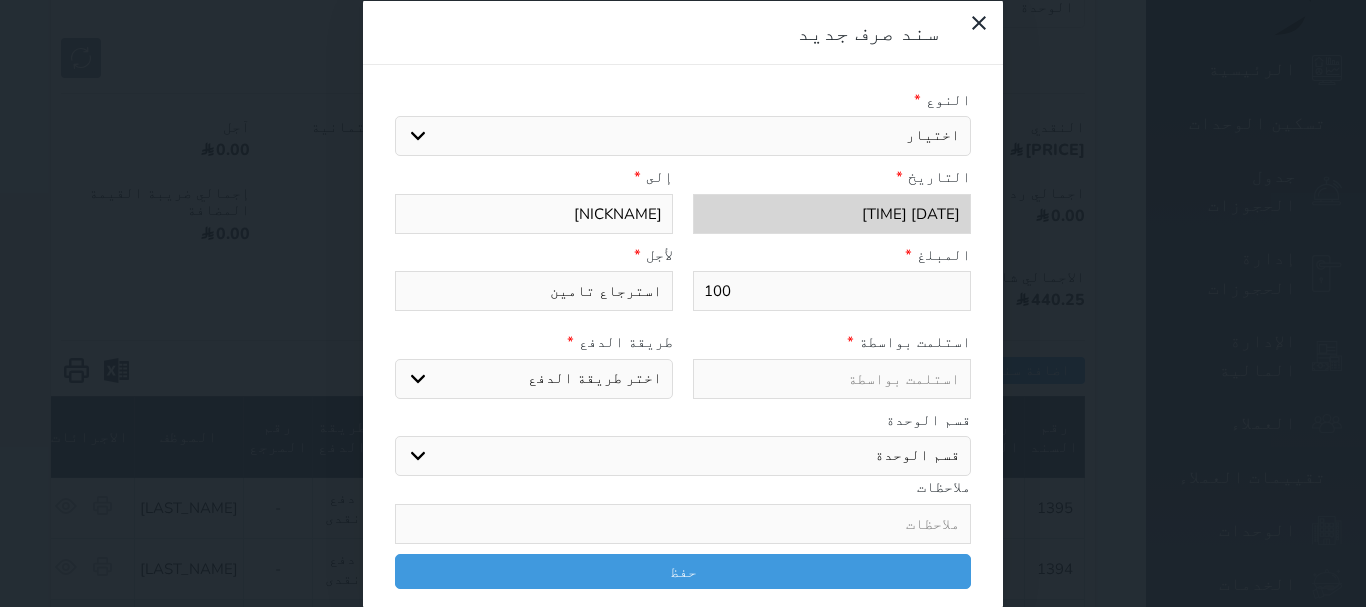 select on "cash" 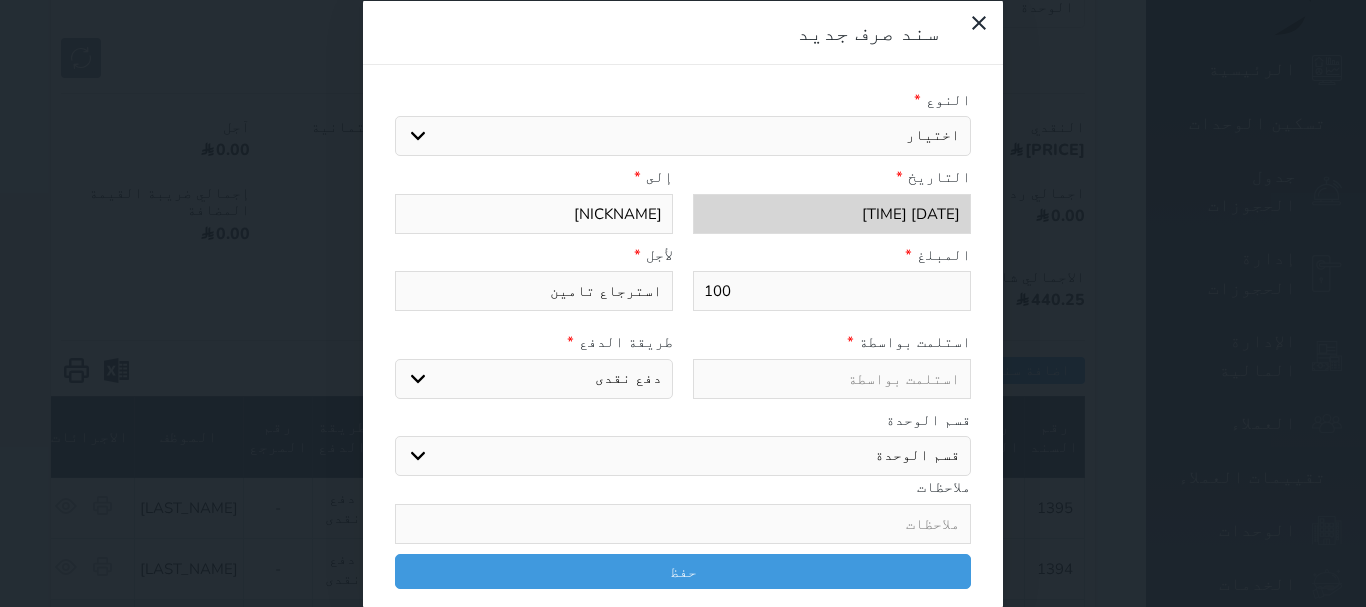click on "اختر طريقة الدفع   دفع نقدى   تحويل بنكى   مدى   بطاقة ائتمان" at bounding box center [534, 378] 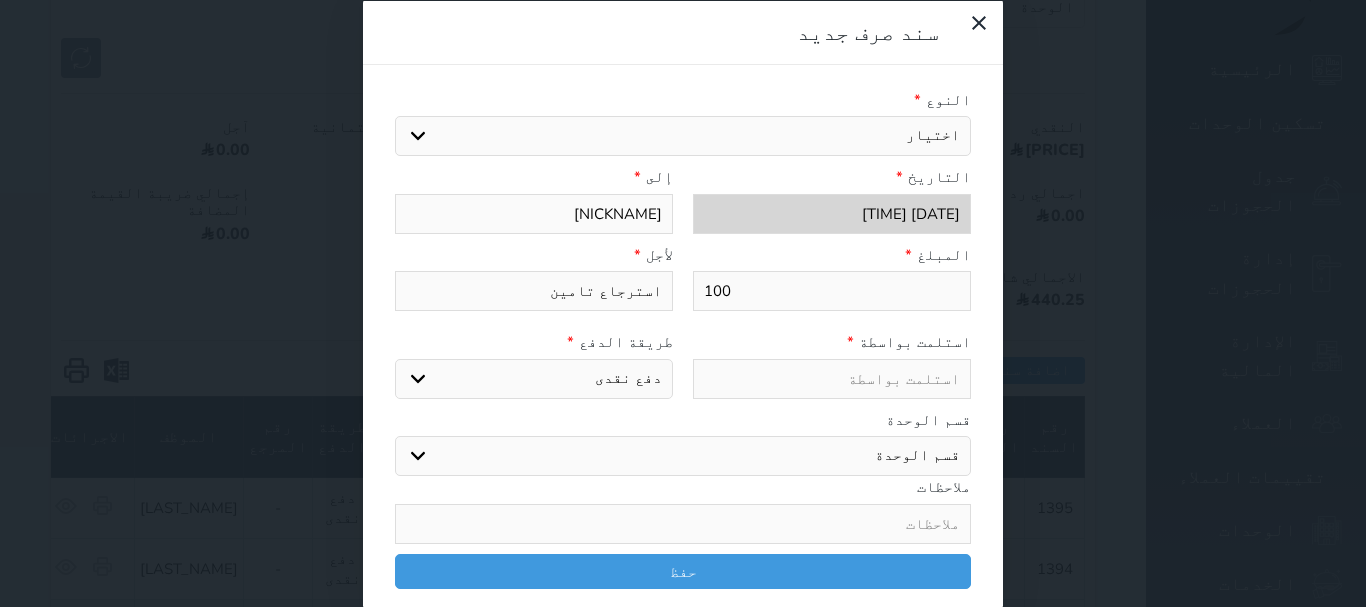 click at bounding box center (832, 378) 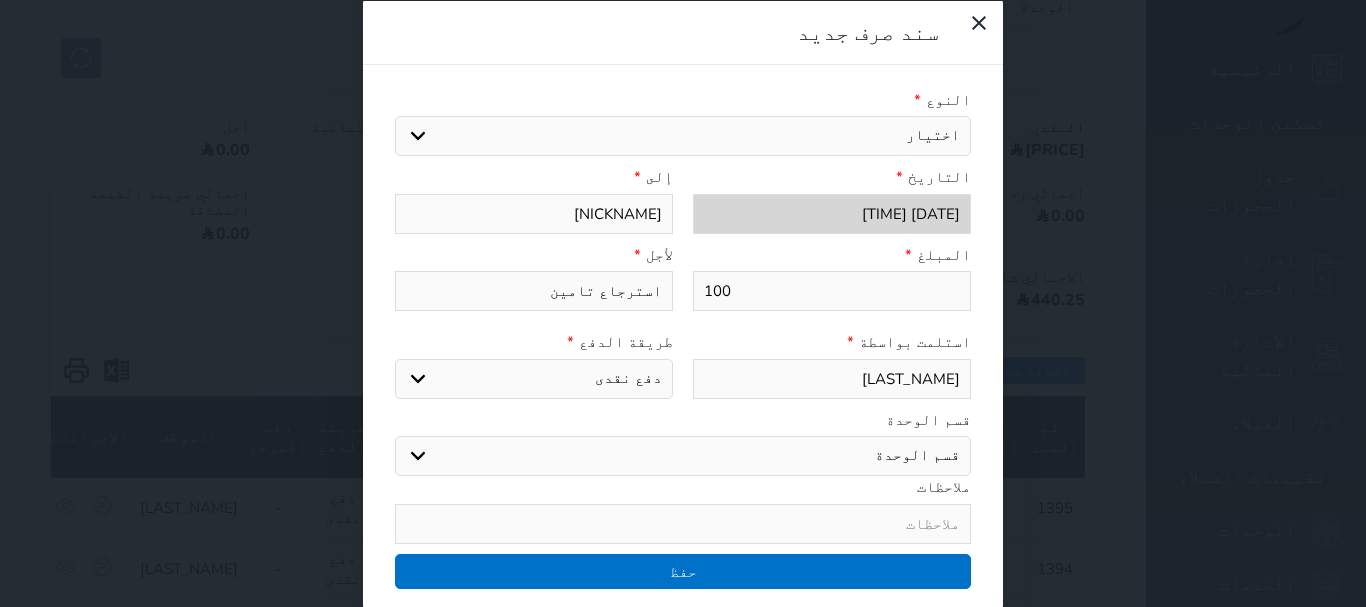 type on "[LAST_NAME]" 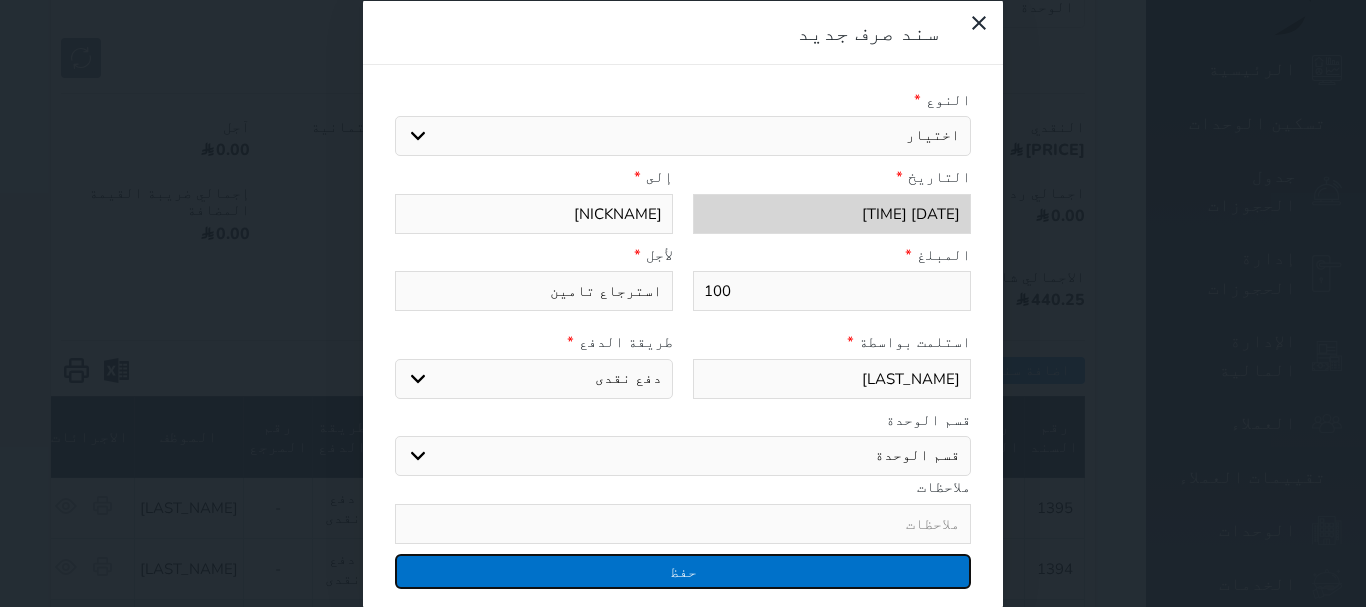 click on "حفظ" at bounding box center [683, 570] 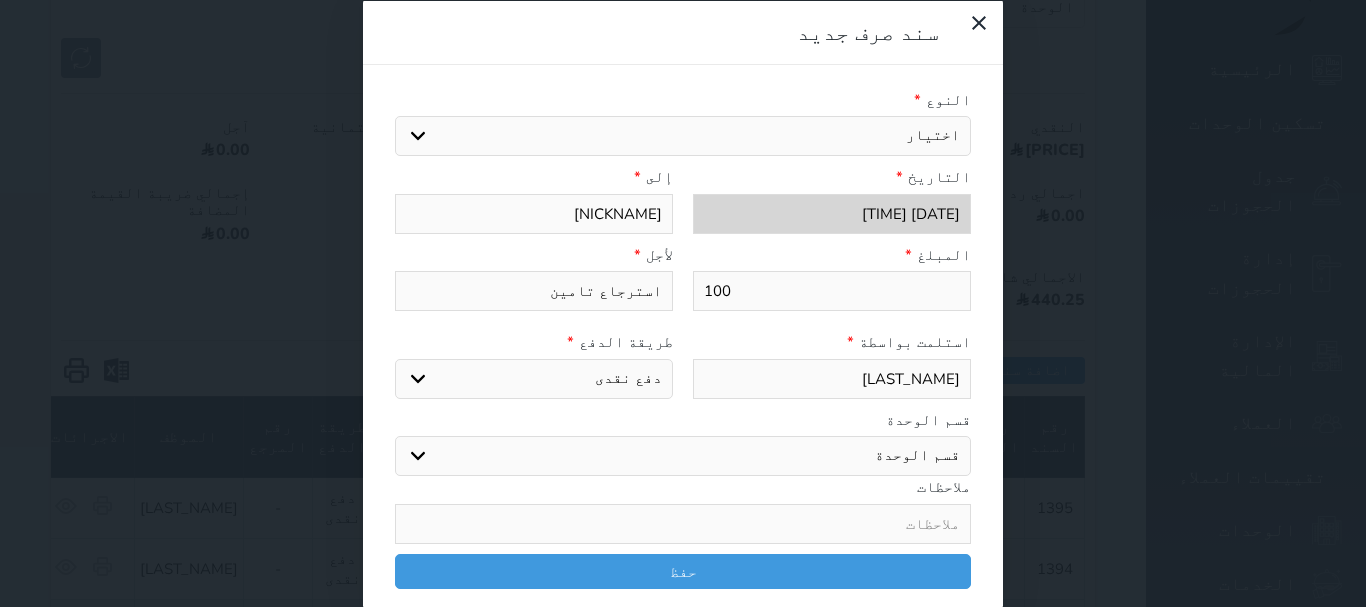select 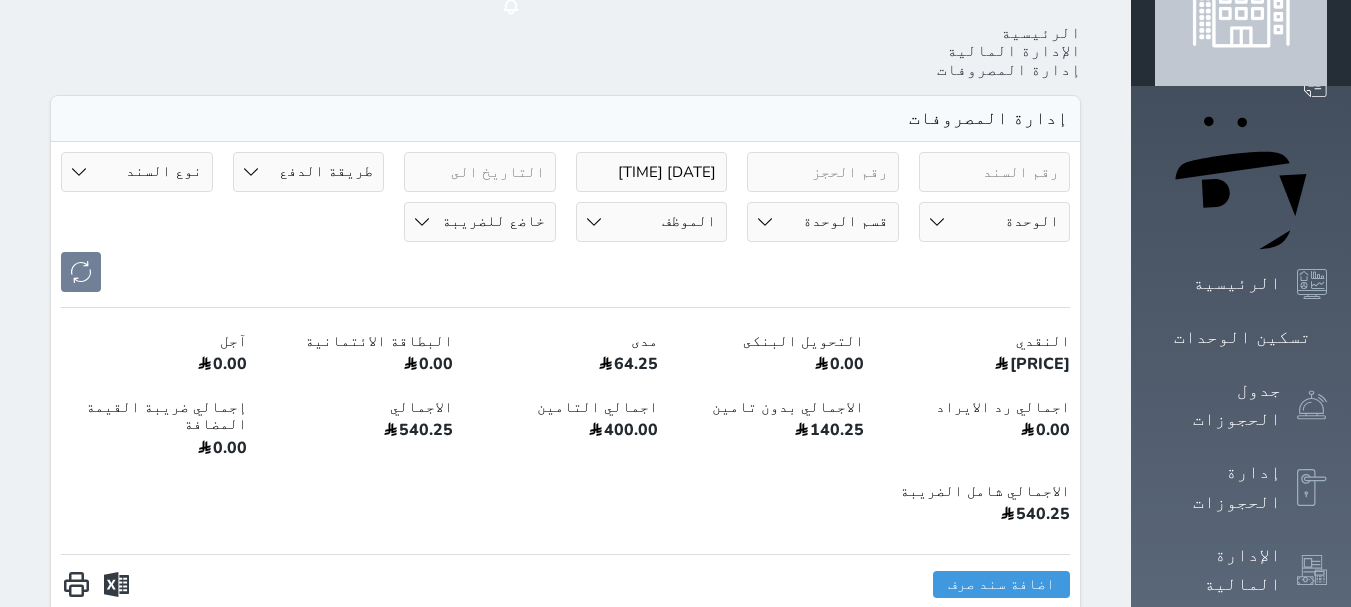 scroll, scrollTop: 0, scrollLeft: 0, axis: both 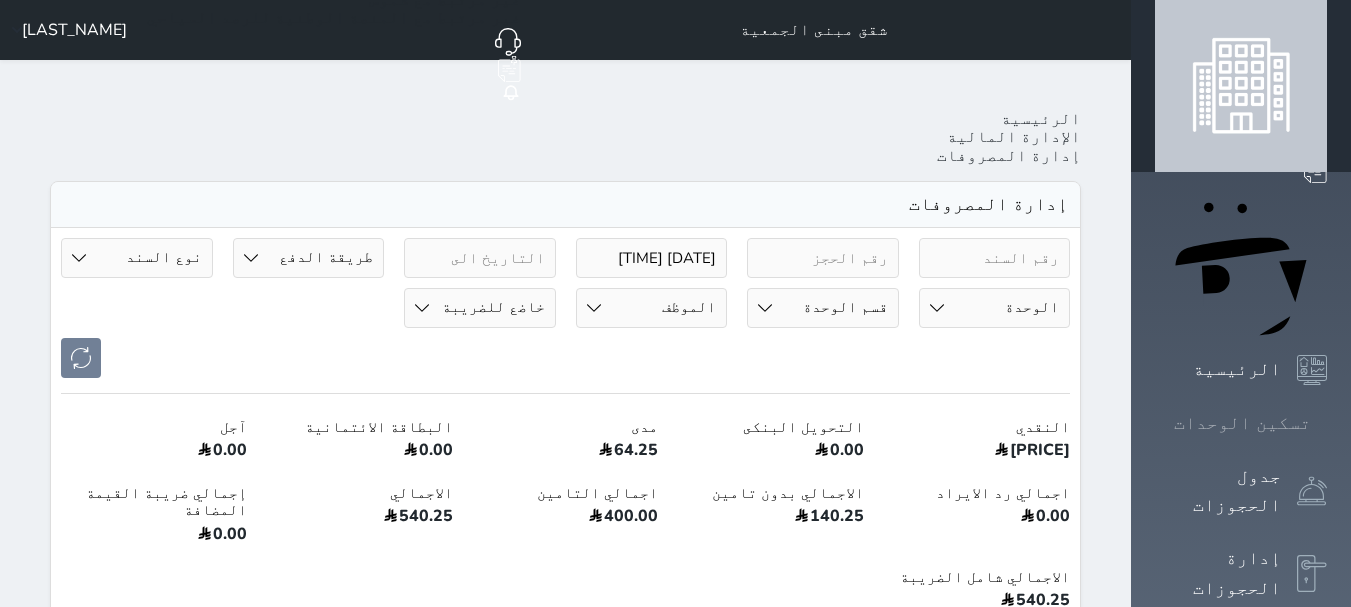 click on "تسكين الوحدات" at bounding box center (1241, 423) 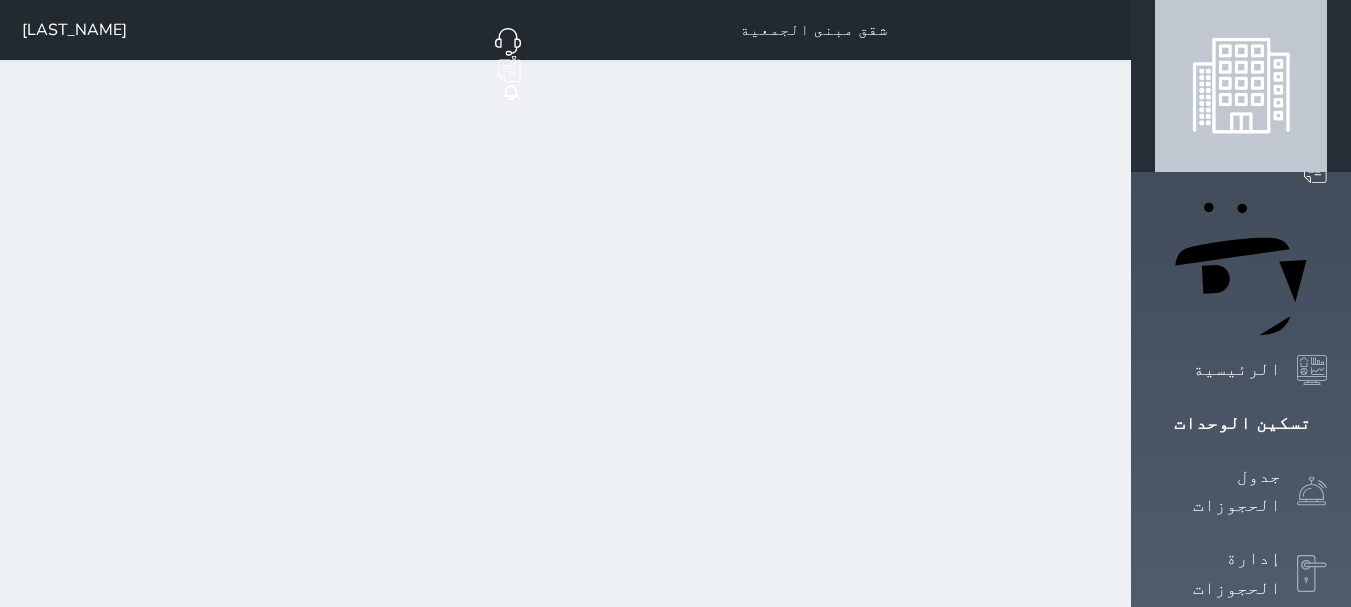 scroll, scrollTop: 78, scrollLeft: 0, axis: vertical 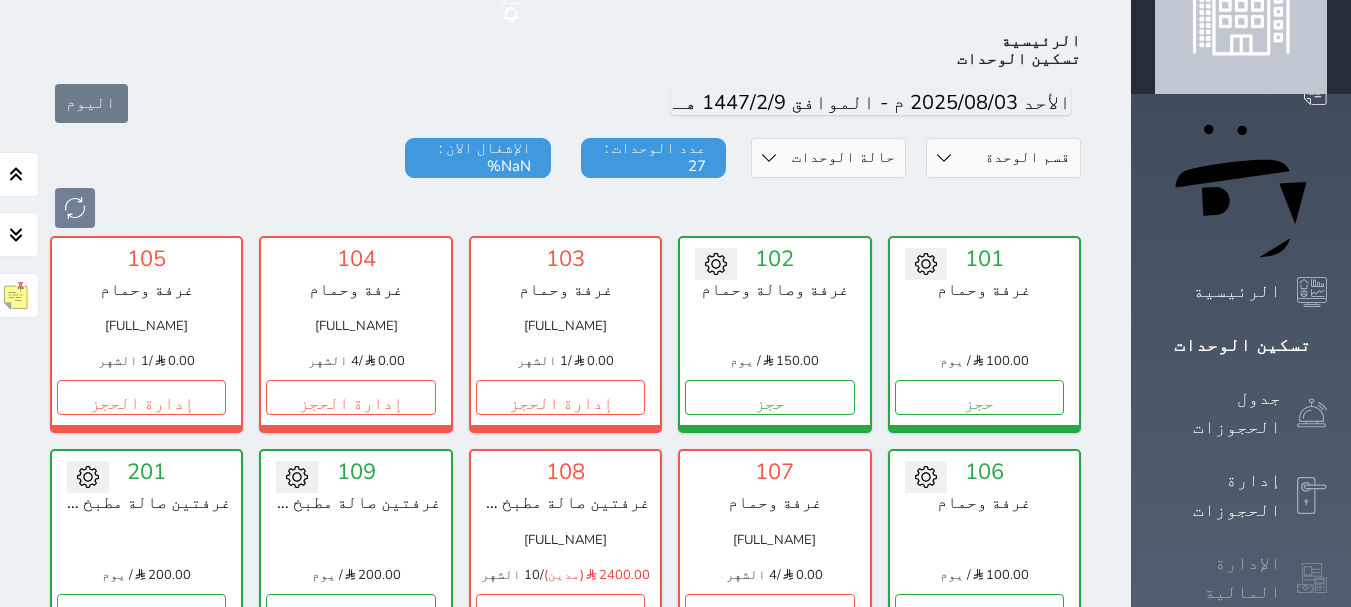 click 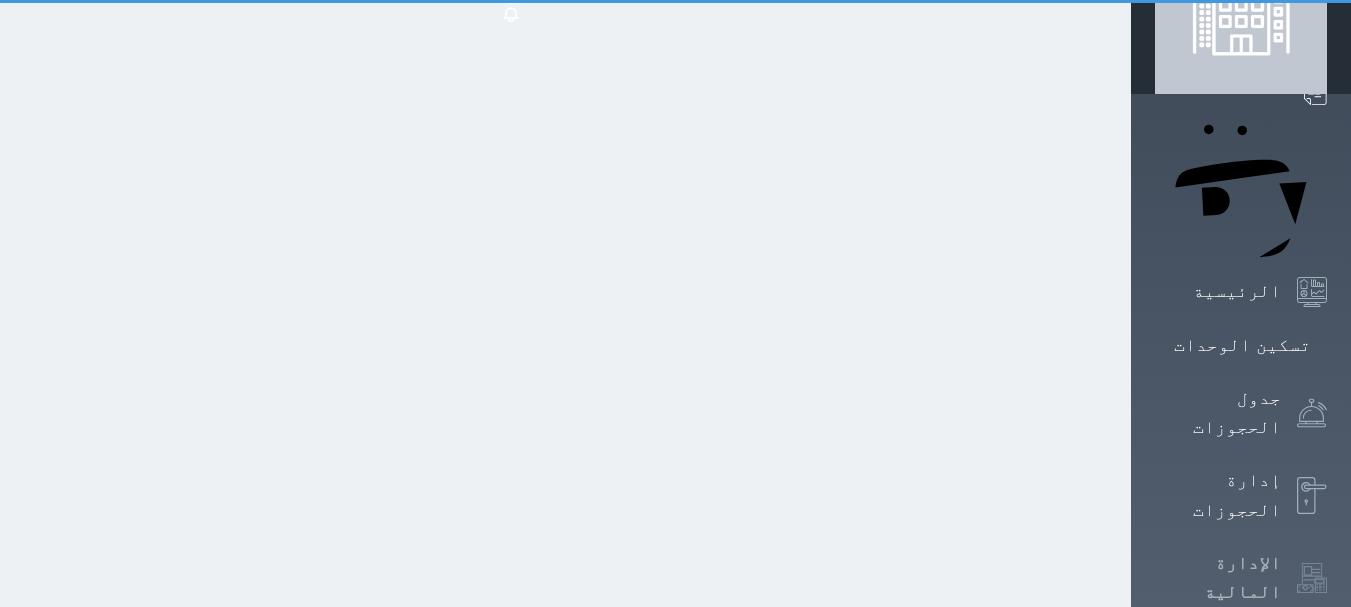 scroll, scrollTop: 0, scrollLeft: 0, axis: both 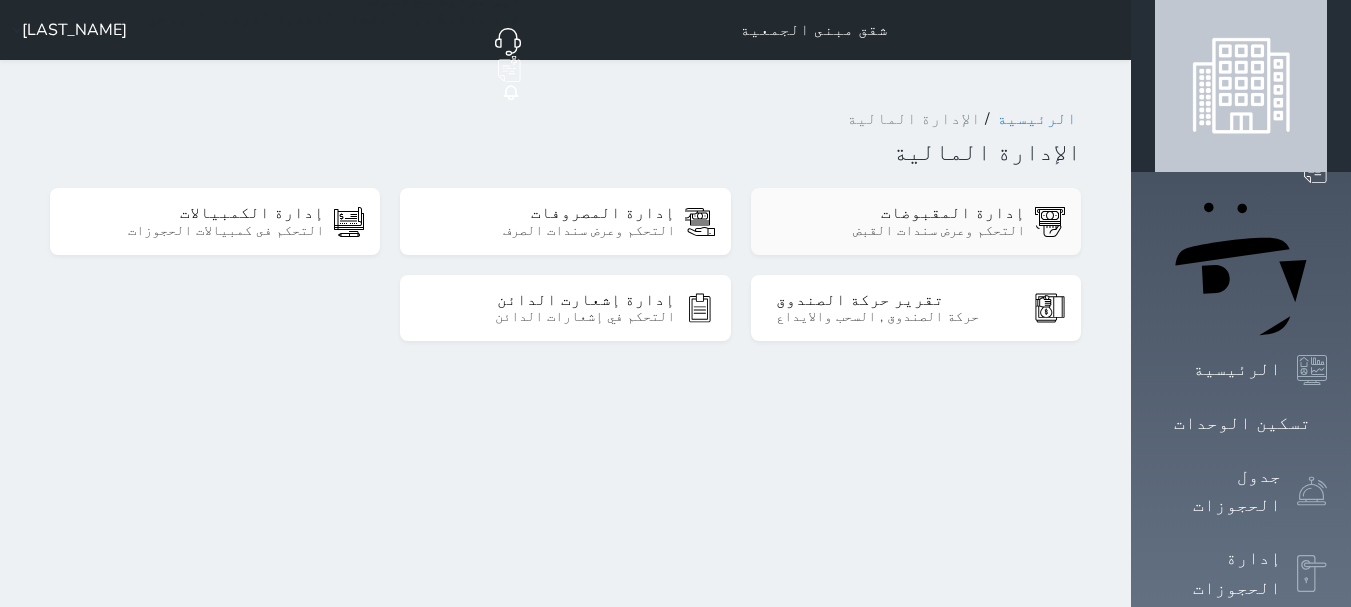 click on "التحكم وعرض سندات القبض" at bounding box center [900, 231] 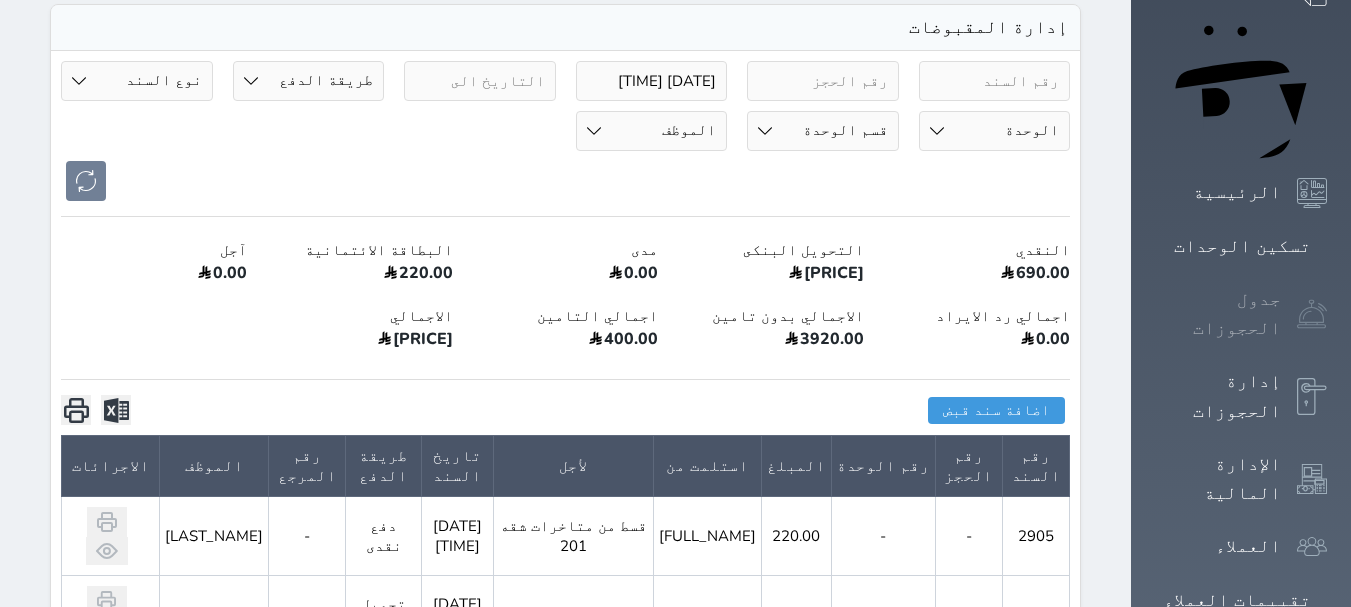 scroll, scrollTop: 0, scrollLeft: 0, axis: both 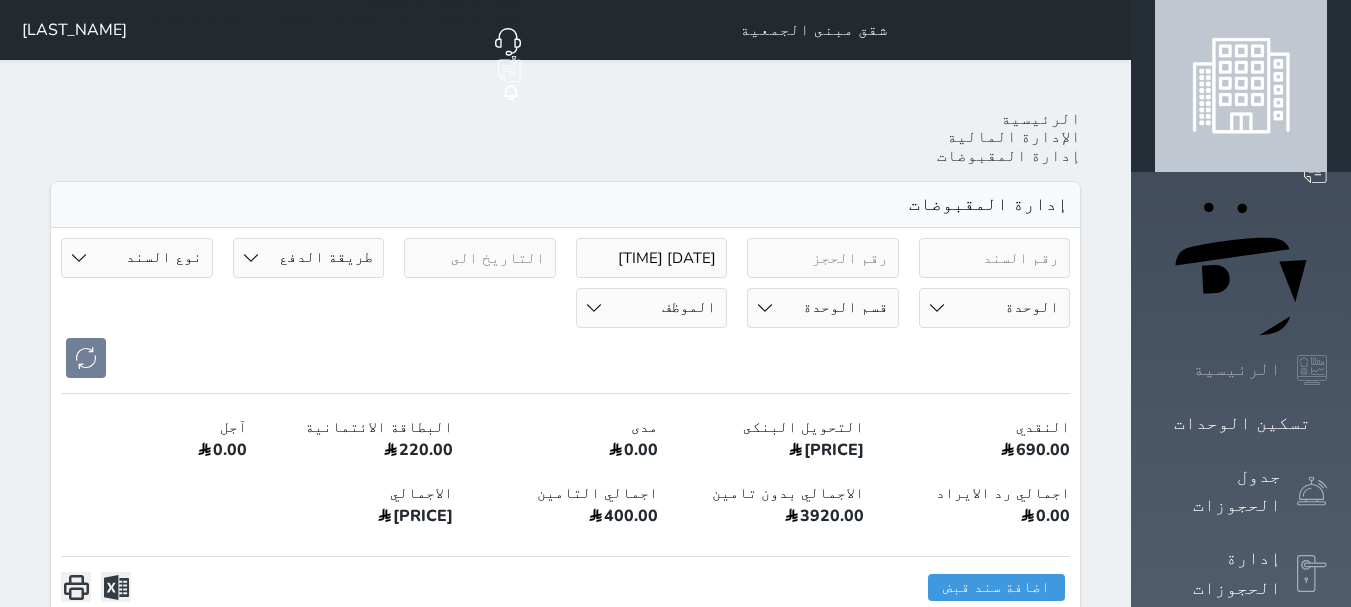 click 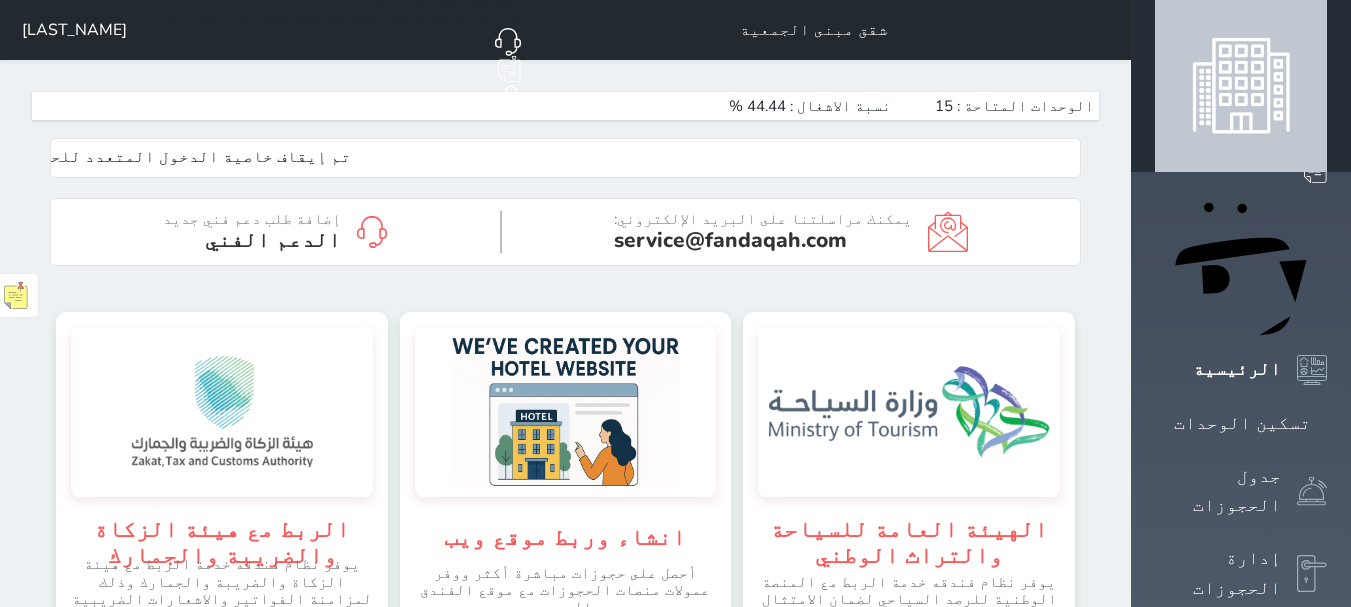 scroll, scrollTop: 999652, scrollLeft: 999652, axis: both 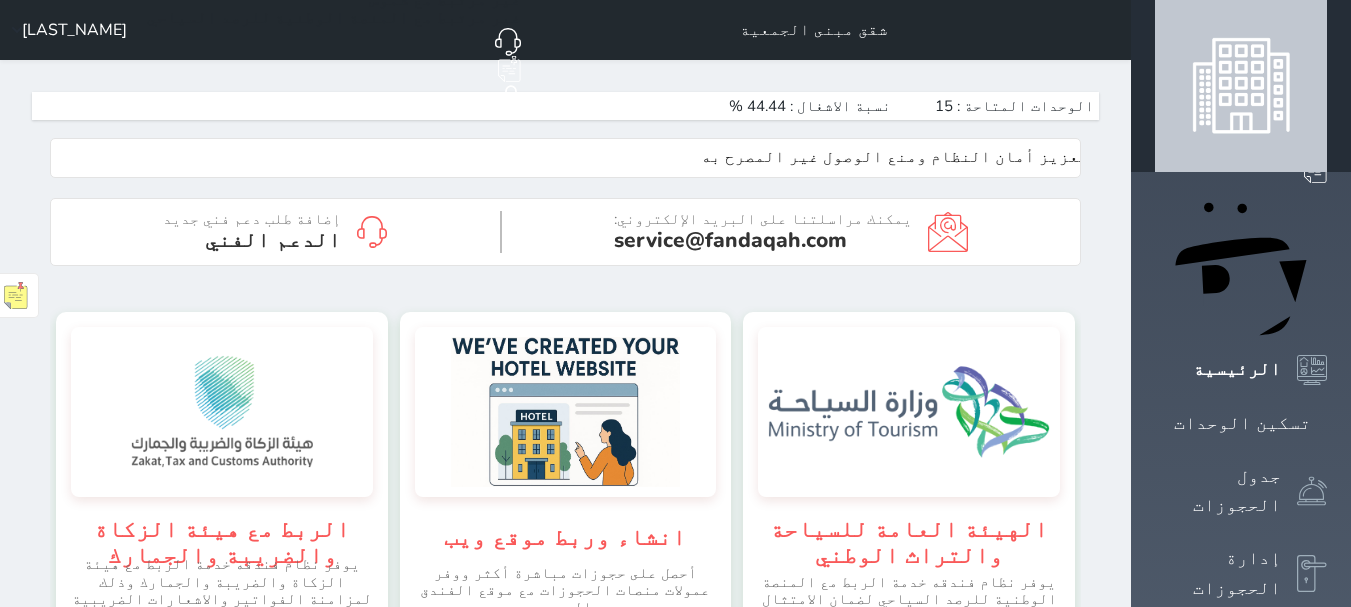 click 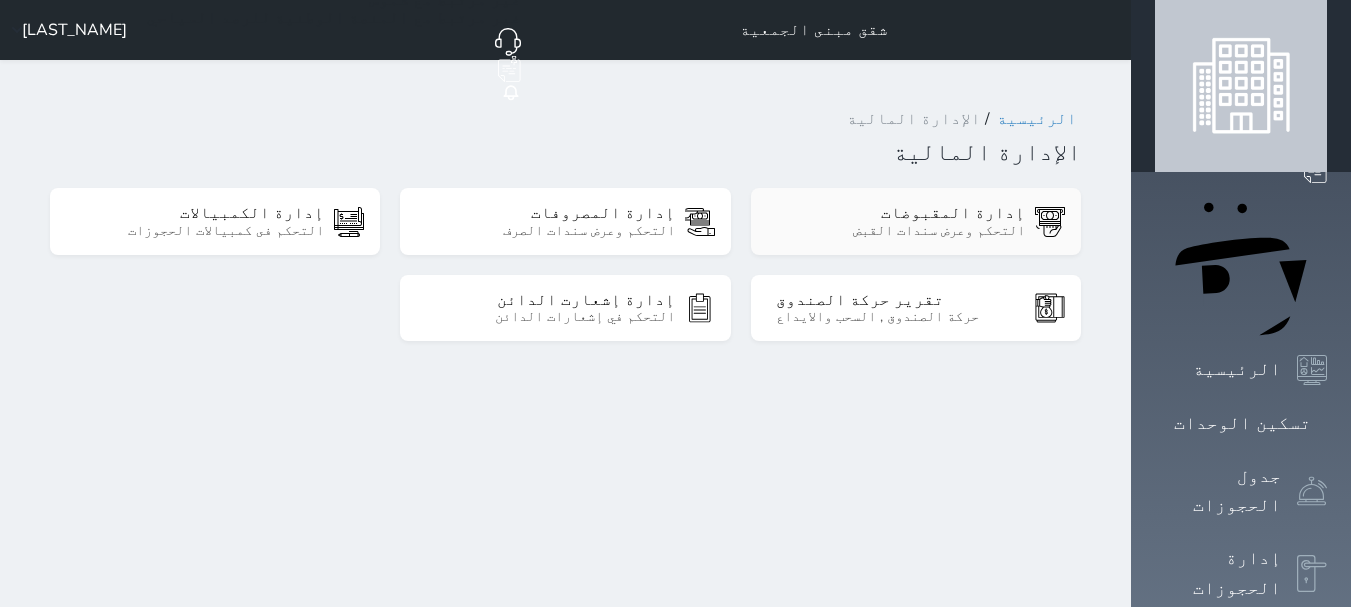 click on "التحكم وعرض سندات القبض" at bounding box center (900, 231) 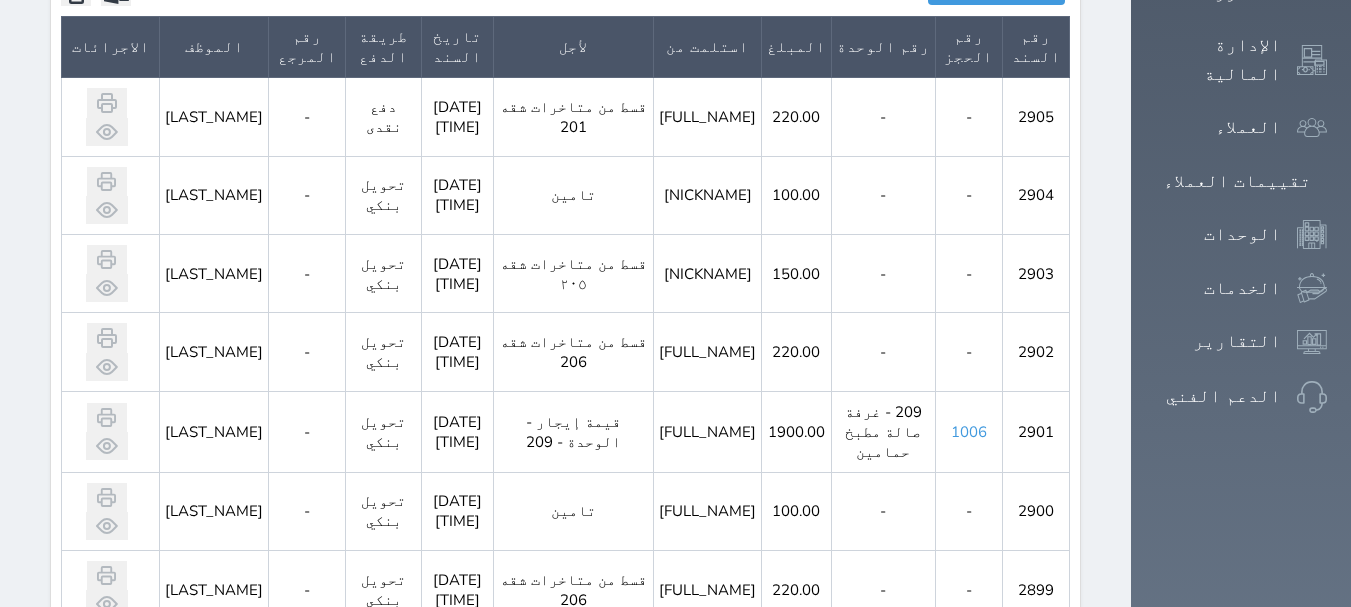 scroll, scrollTop: 600, scrollLeft: 0, axis: vertical 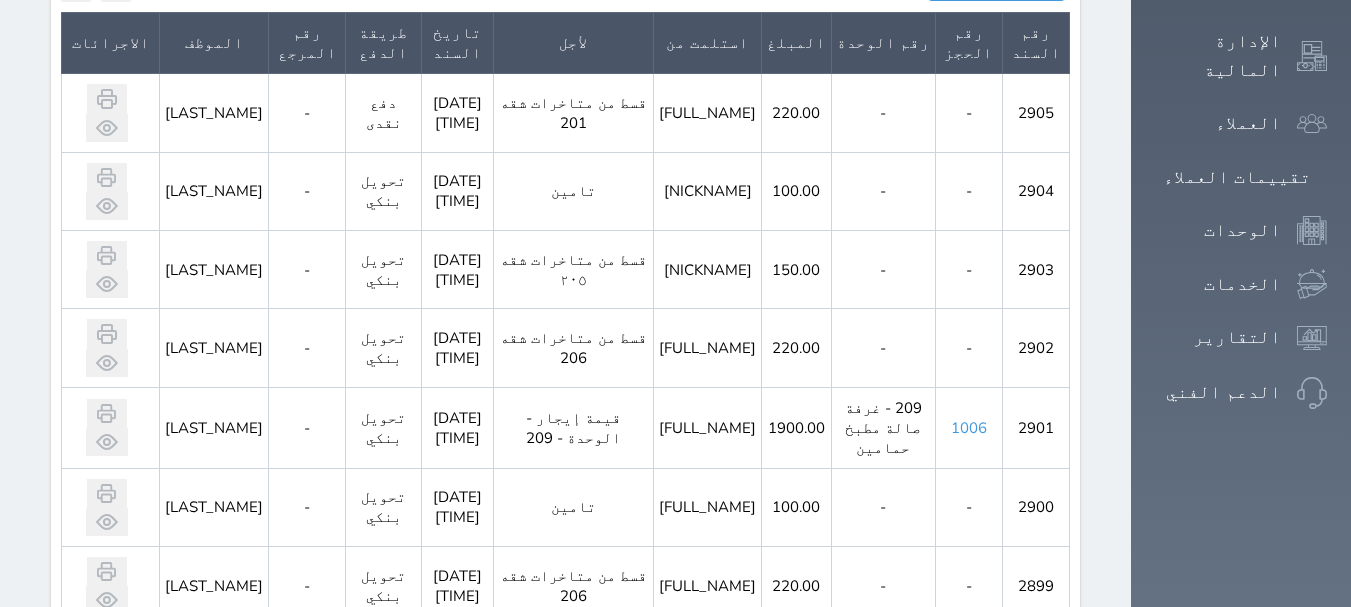 click on "[FULL_NAME]" at bounding box center (708, 507) 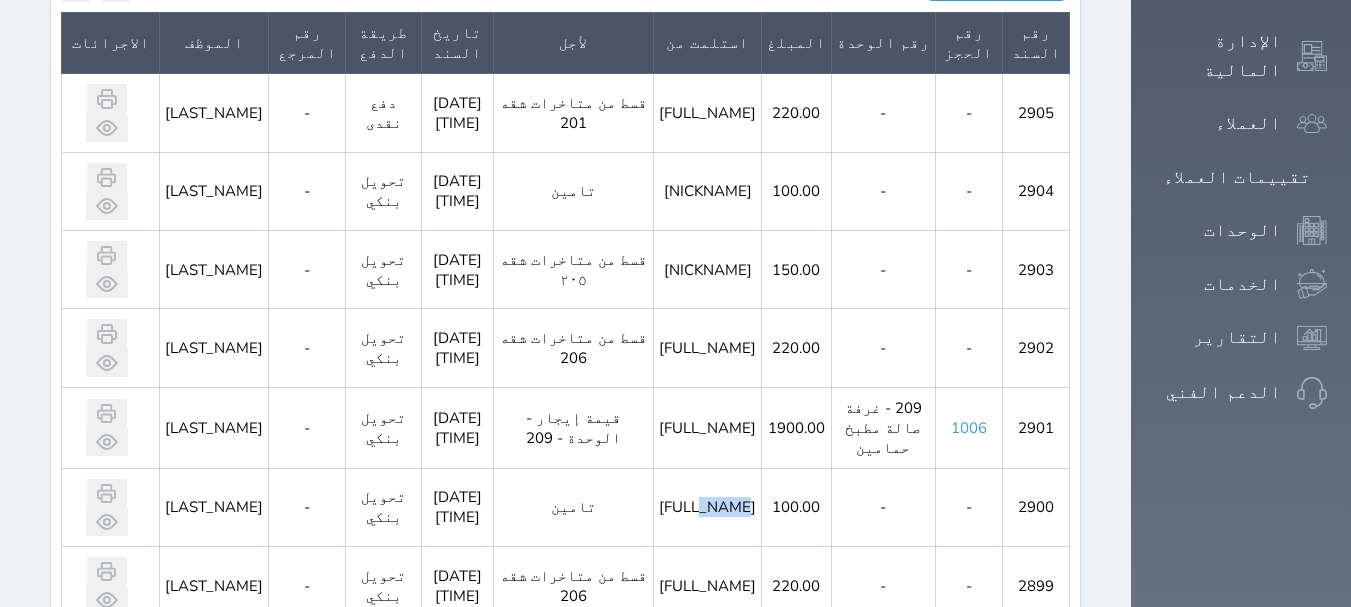 click on "[FULL_NAME]" at bounding box center (708, 507) 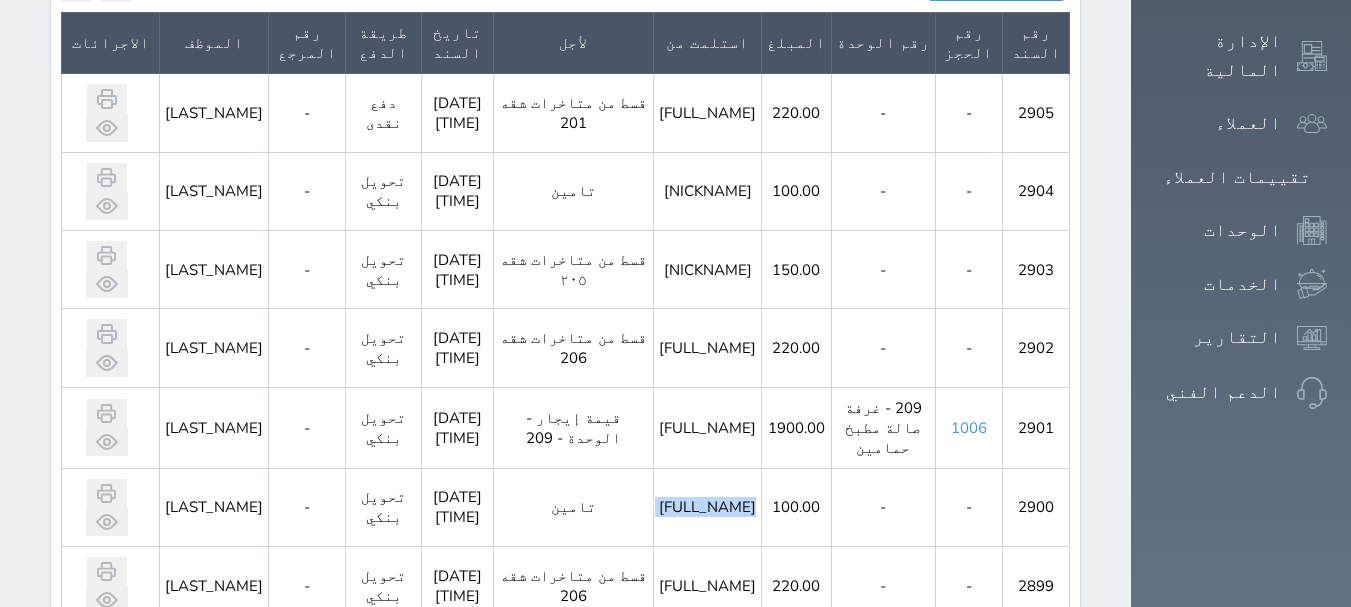 click on "[FULL_NAME]" at bounding box center (708, 507) 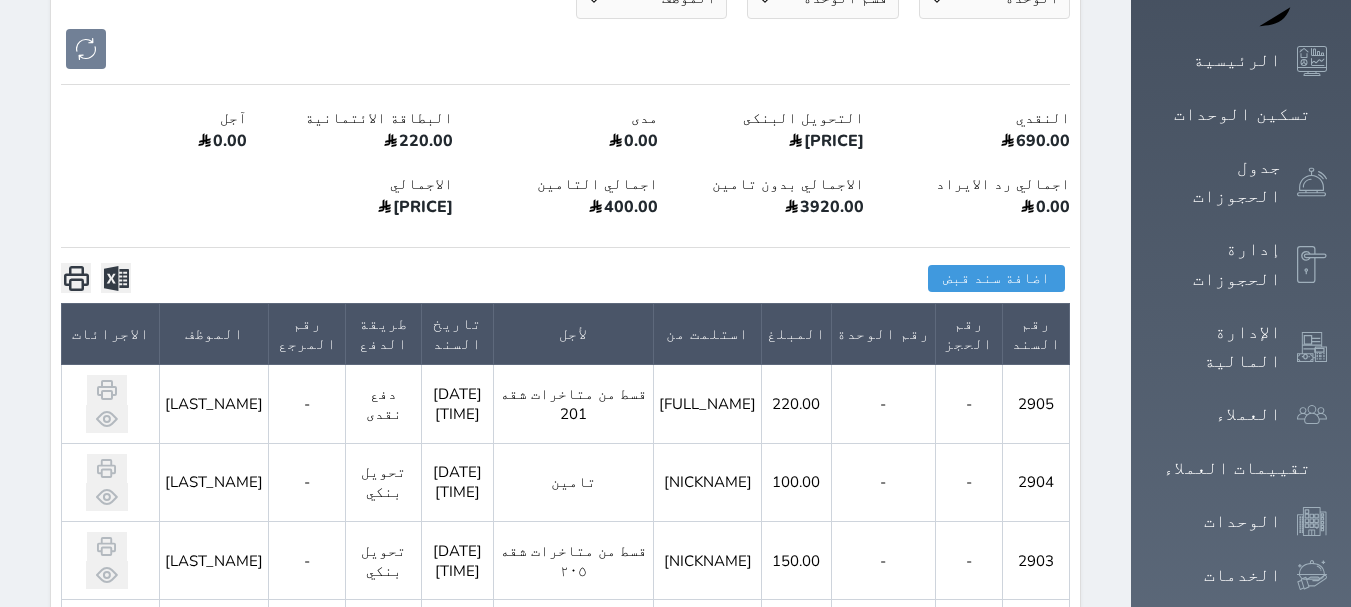 scroll, scrollTop: 0, scrollLeft: 0, axis: both 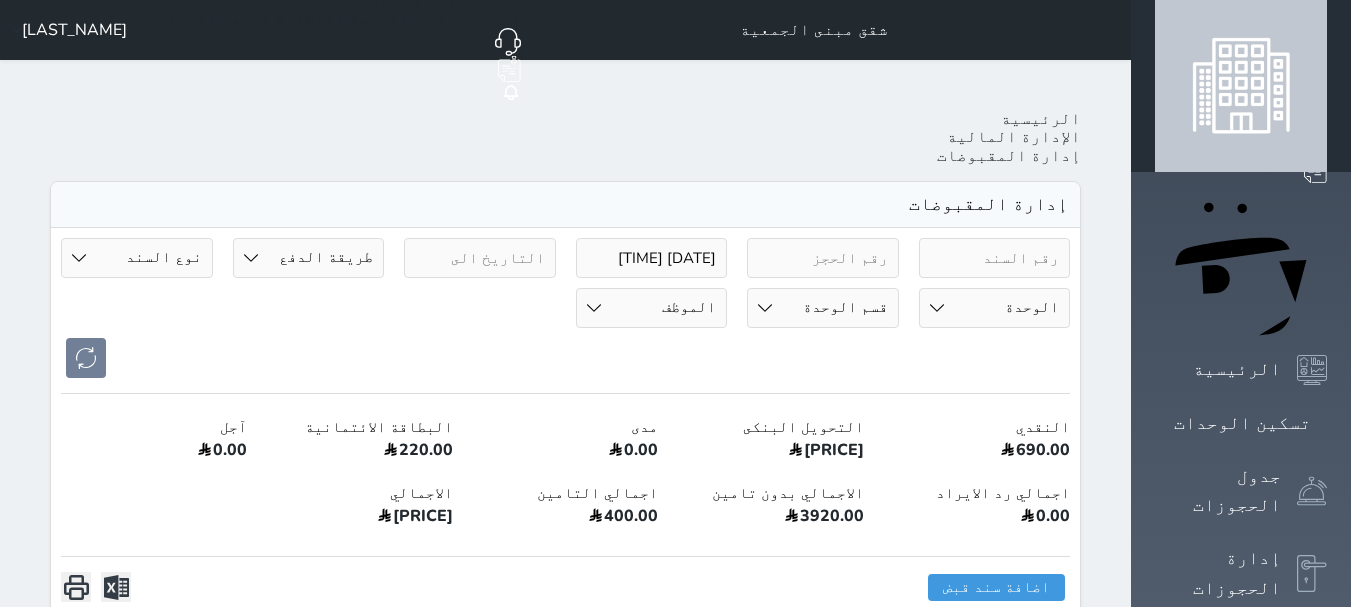 click on "الإدارة المالية" at bounding box center [1014, 137] 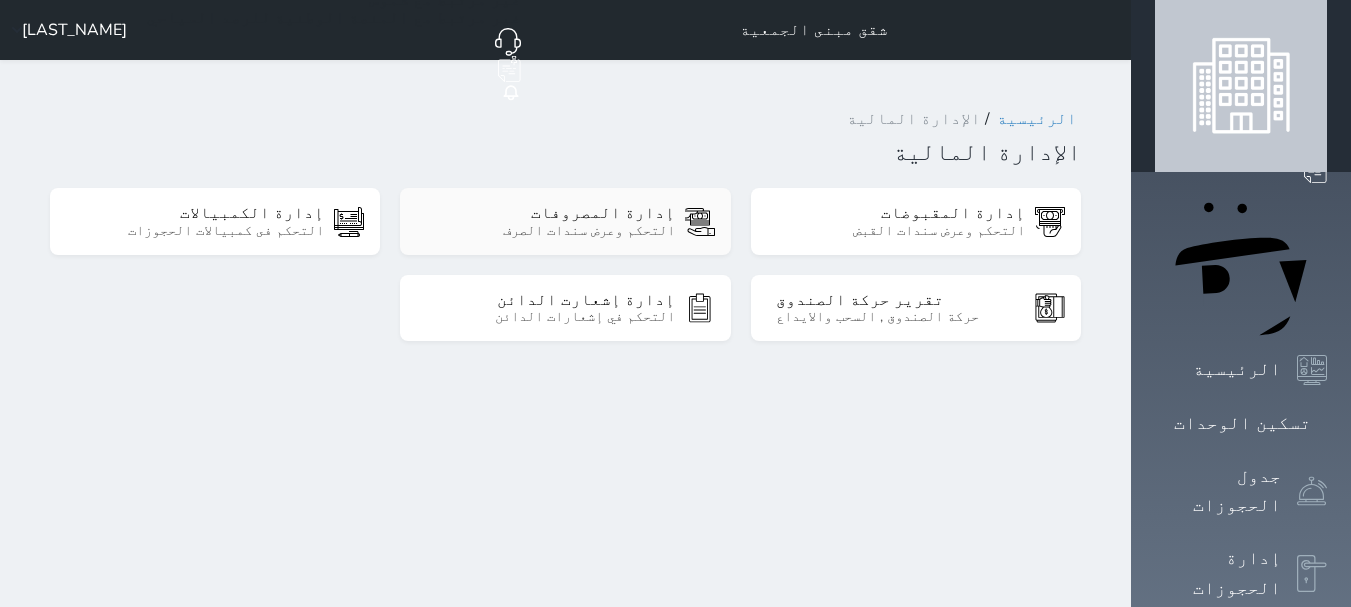 click on "إدارة المصروفات" at bounding box center (550, 213) 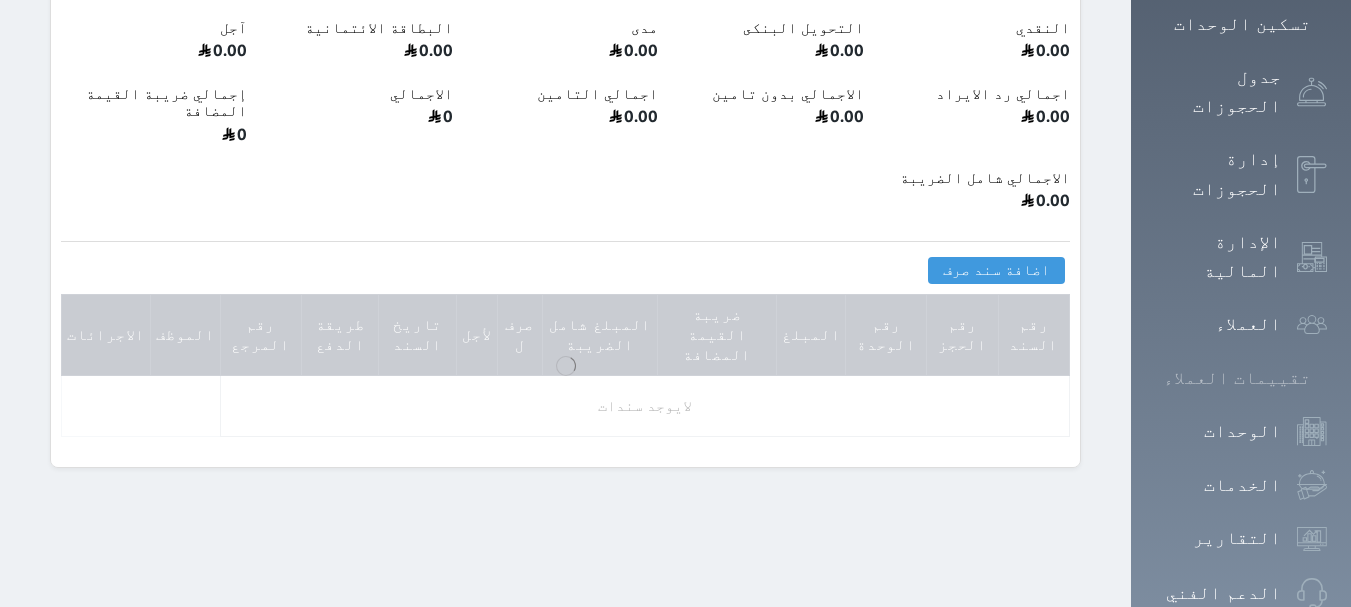 scroll, scrollTop: 400, scrollLeft: 0, axis: vertical 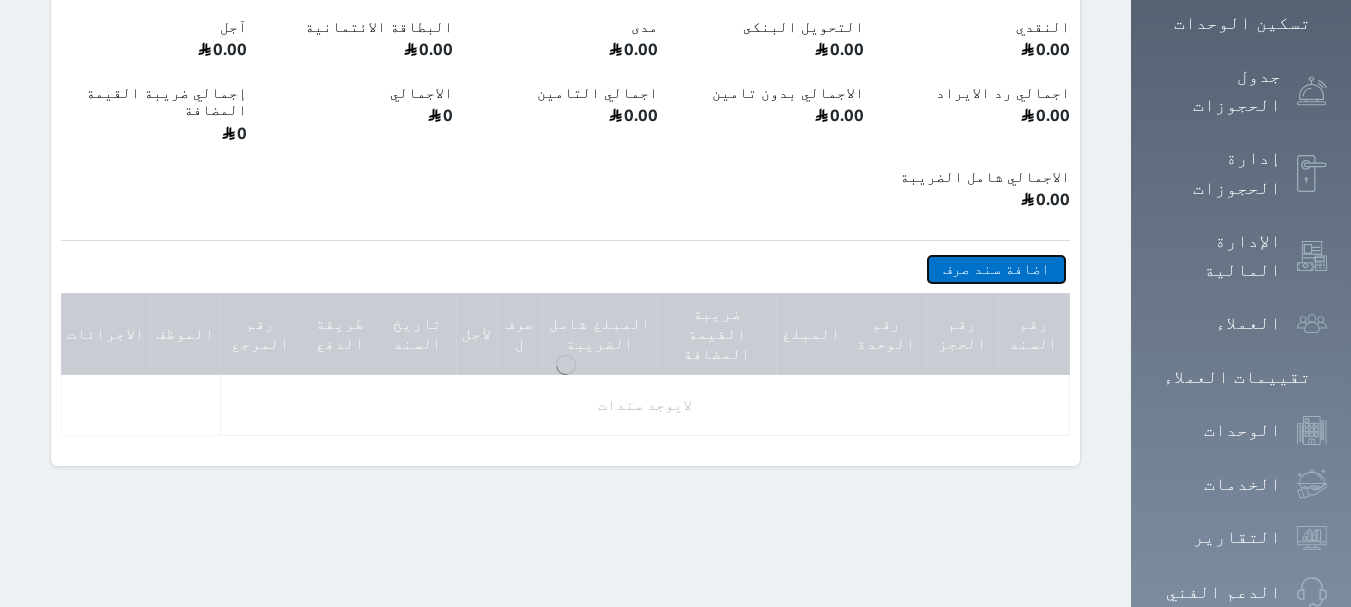 click on "اضافة سند صرف" at bounding box center (996, 269) 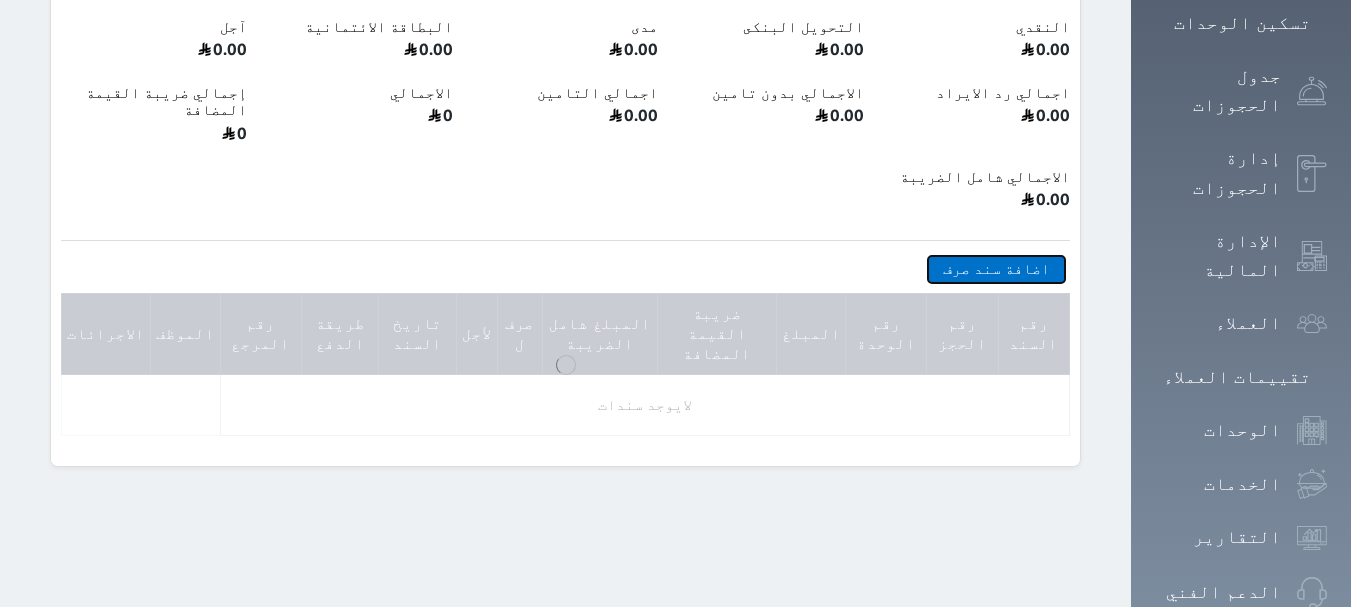 select 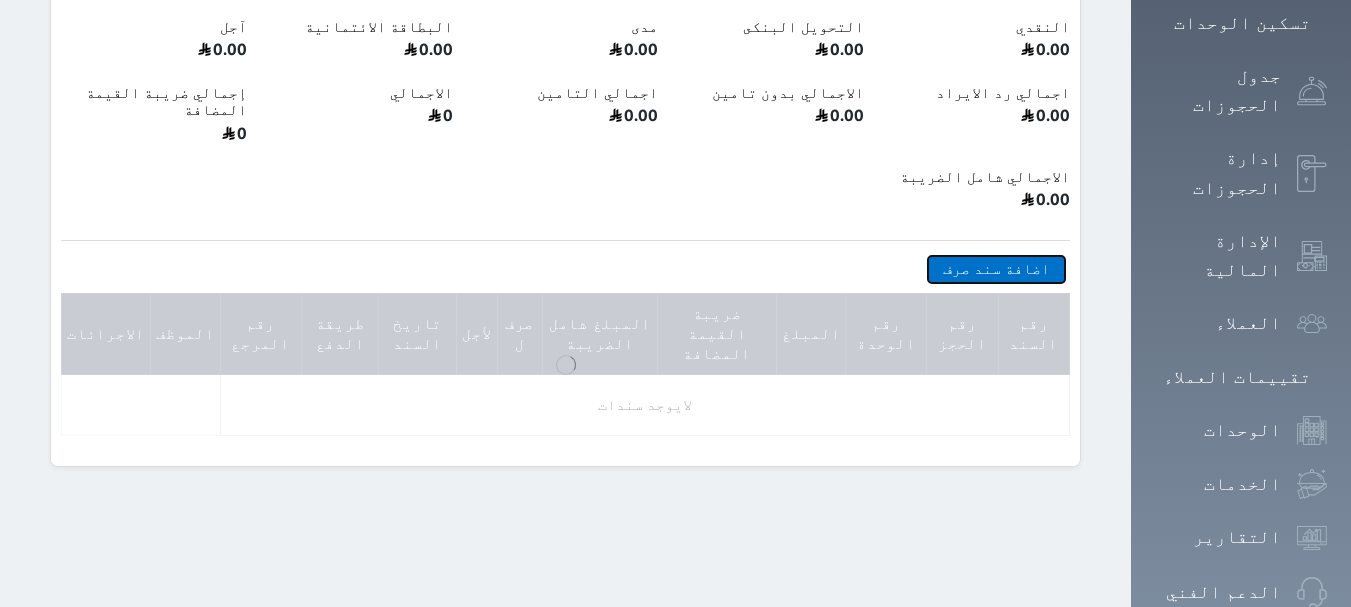 select 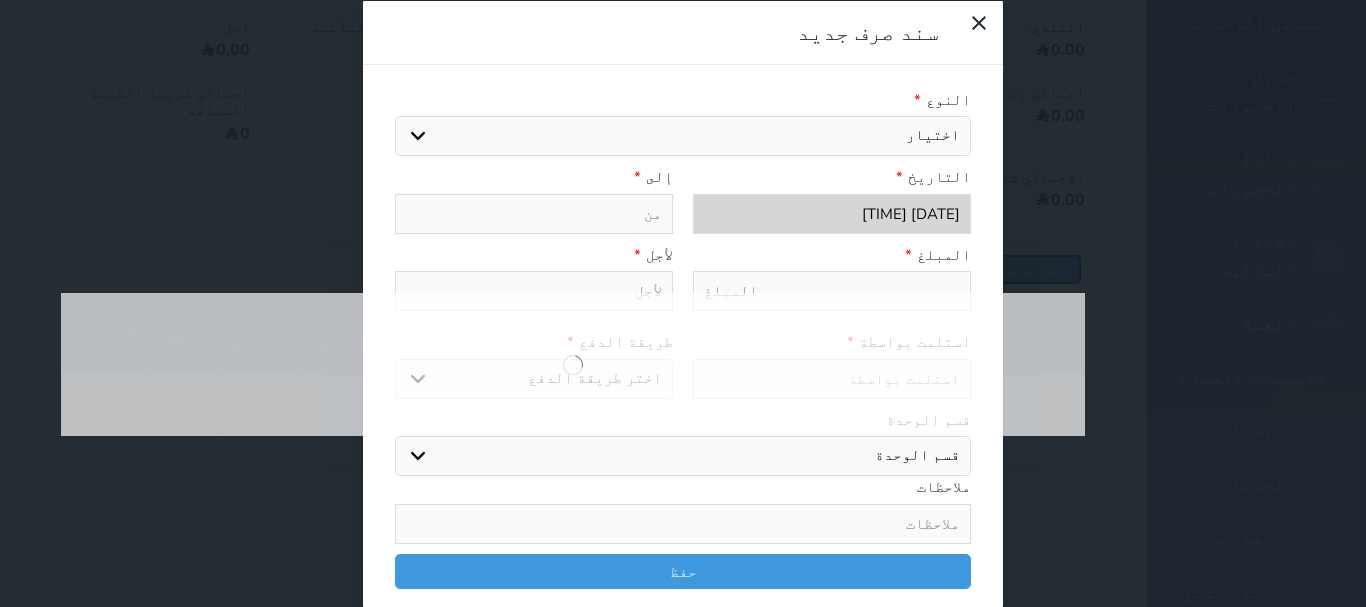 select 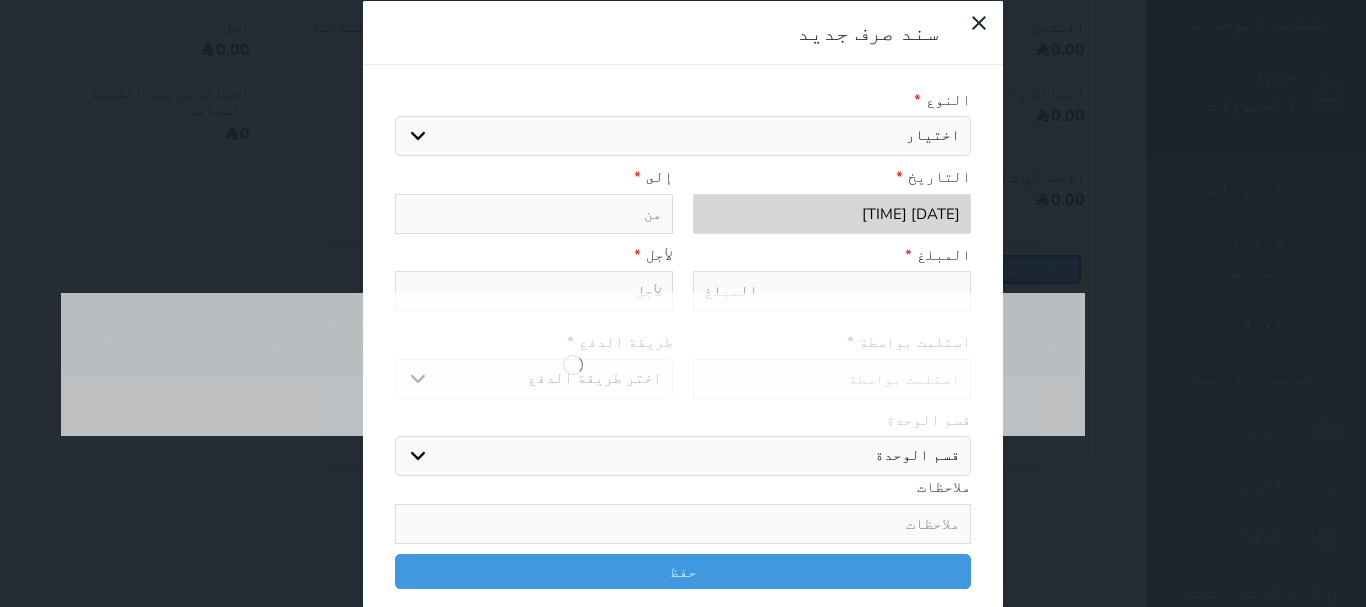select 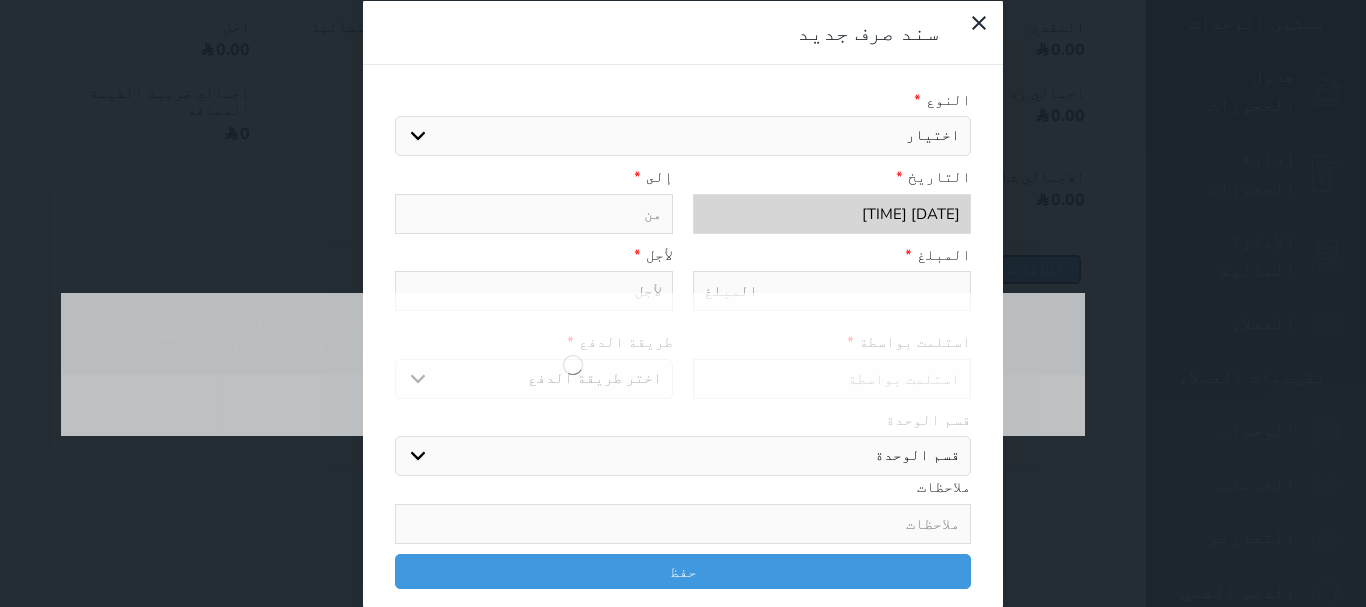 select 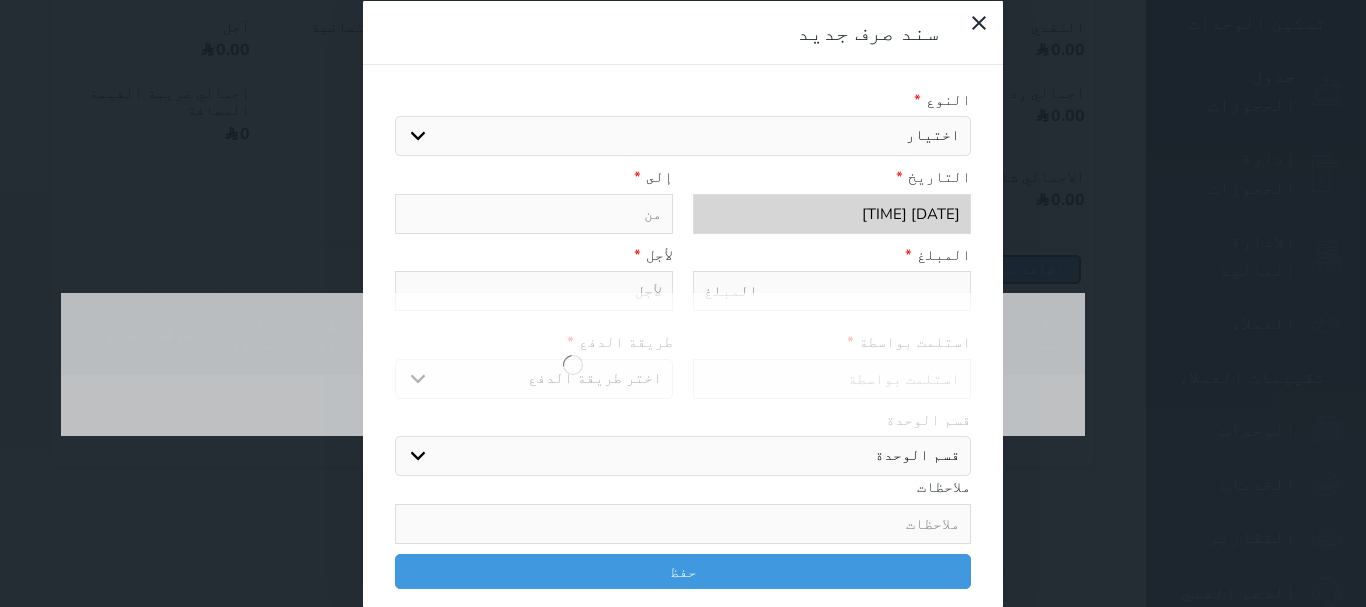 select 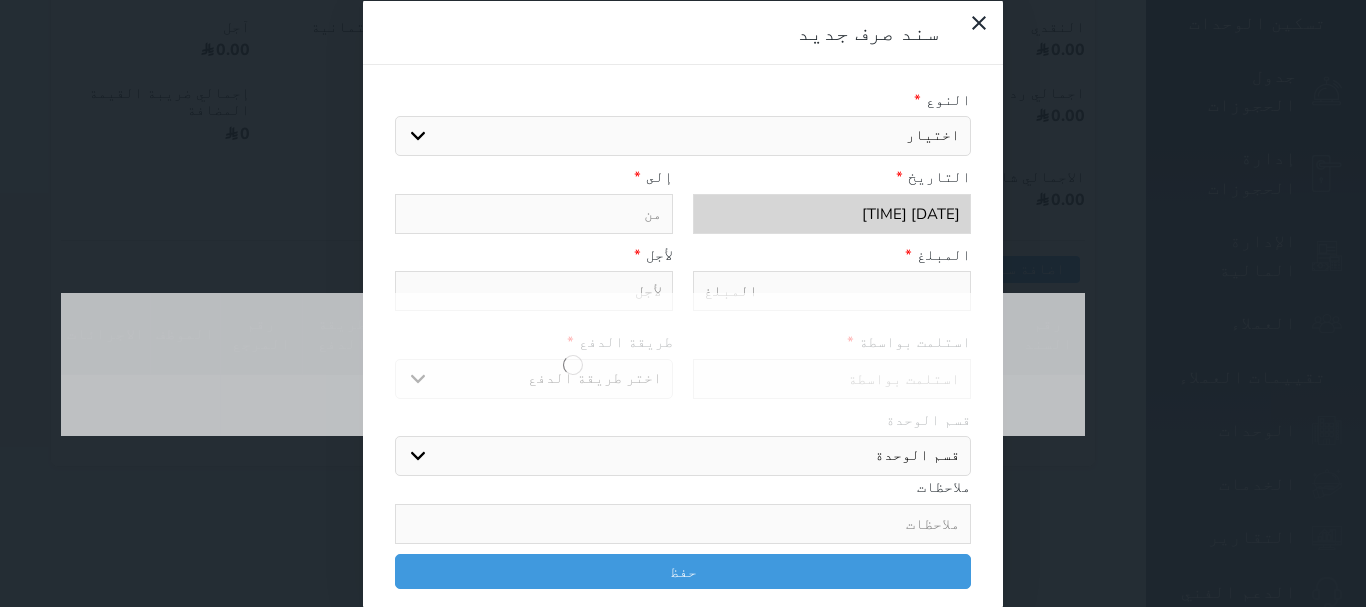 click on "اختيار مرتجع إيجار رواتب صيانة مصروفات عامة تحويل من الصندوق الى الادارة استرجاع تامين استرجاع العربون صيانة سباكة صيانة كهرباء صيانة مصعد فواتير عداد الماء قواتير عدادات الكهرباء المغسلة ايجار" at bounding box center (683, 136) 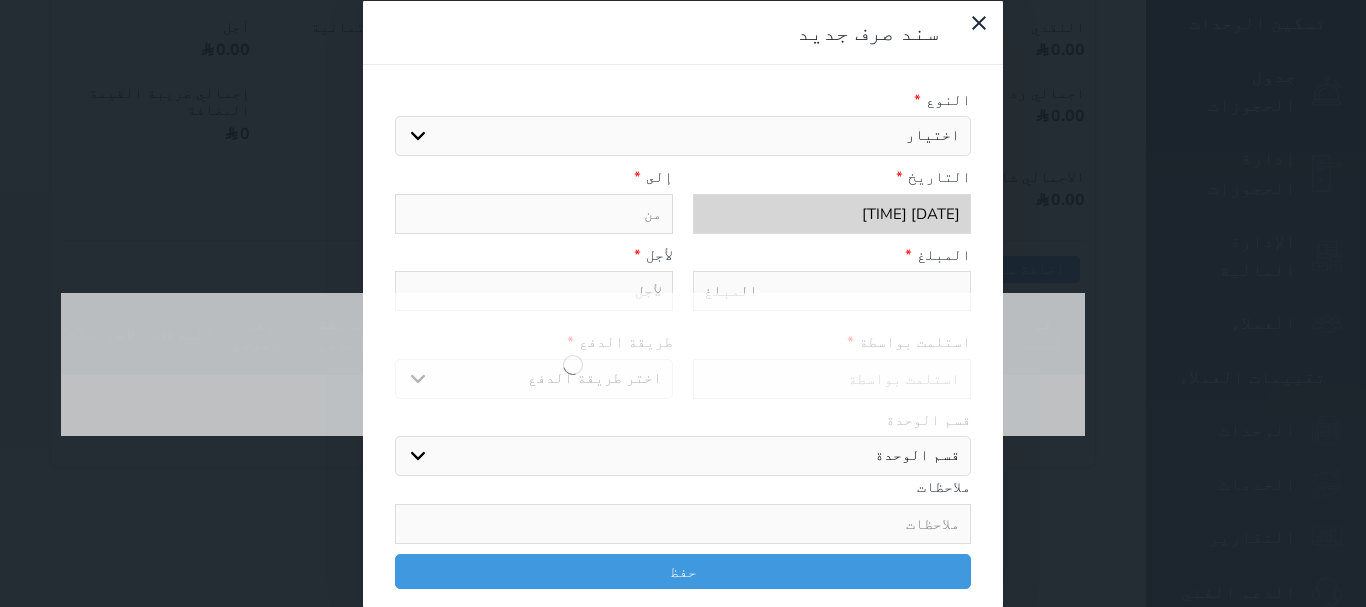 select on "[ZIP]" 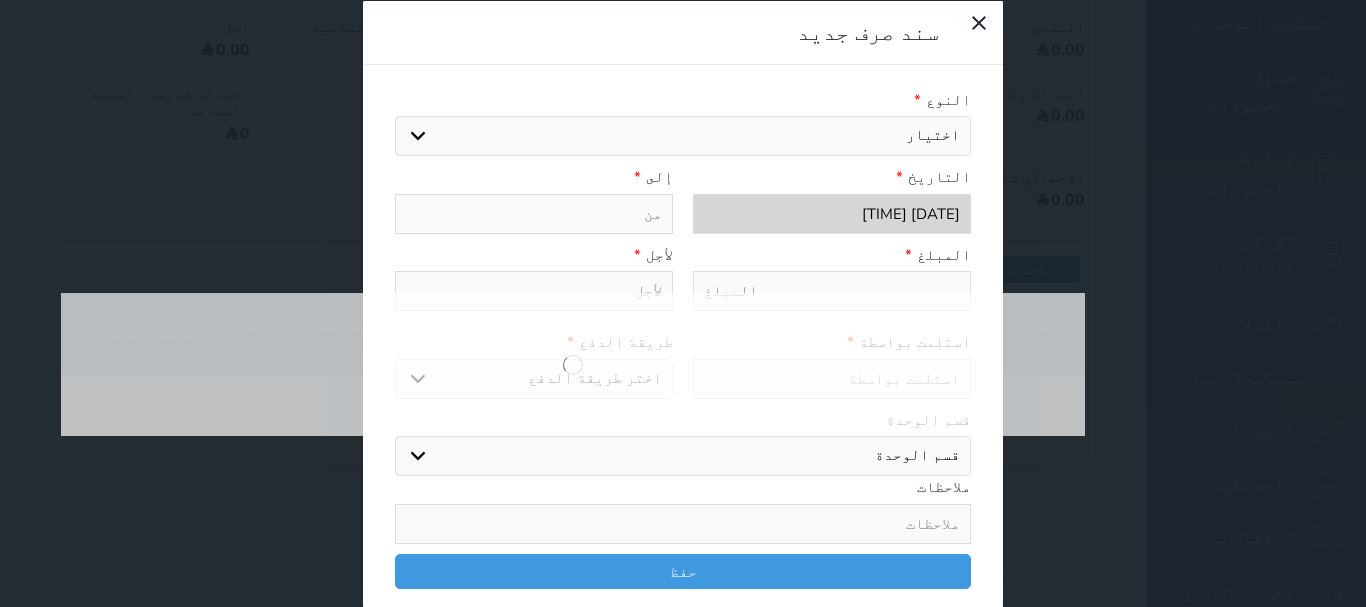 click on "اختيار مرتجع إيجار رواتب صيانة مصروفات عامة تحويل من الصندوق الى الادارة استرجاع تامين استرجاع العربون صيانة سباكة صيانة كهرباء صيانة مصعد فواتير عداد الماء قواتير عدادات الكهرباء المغسلة ايجار" at bounding box center [683, 136] 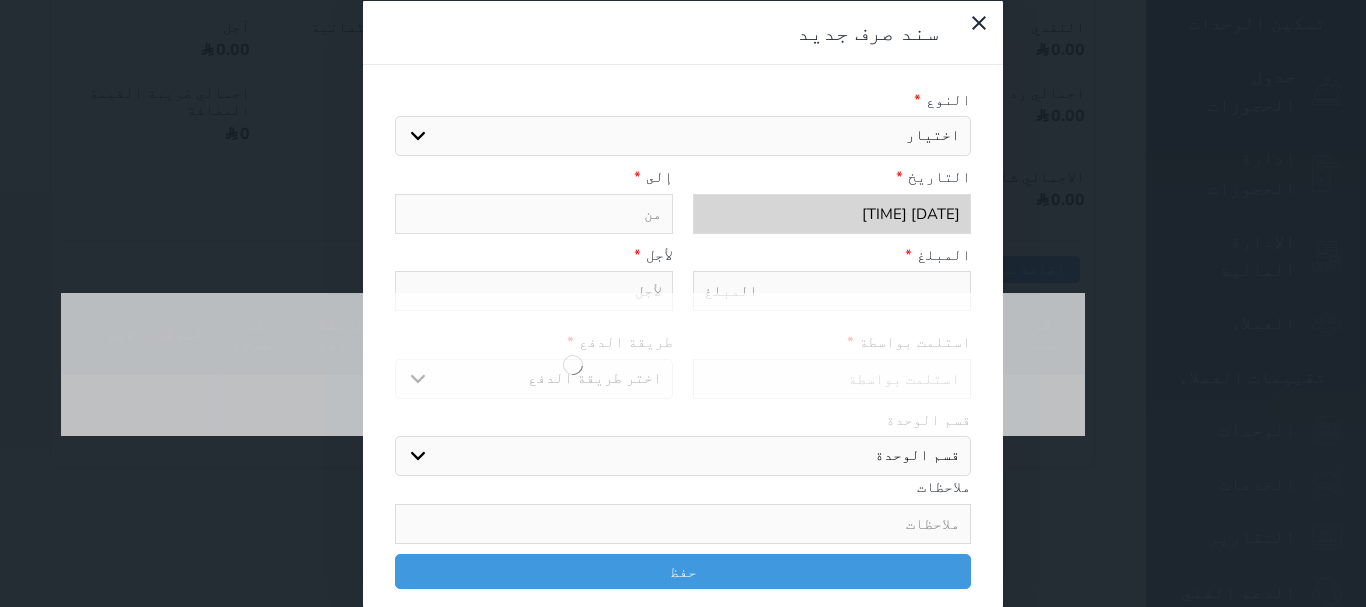 type on "استرجاع تامين" 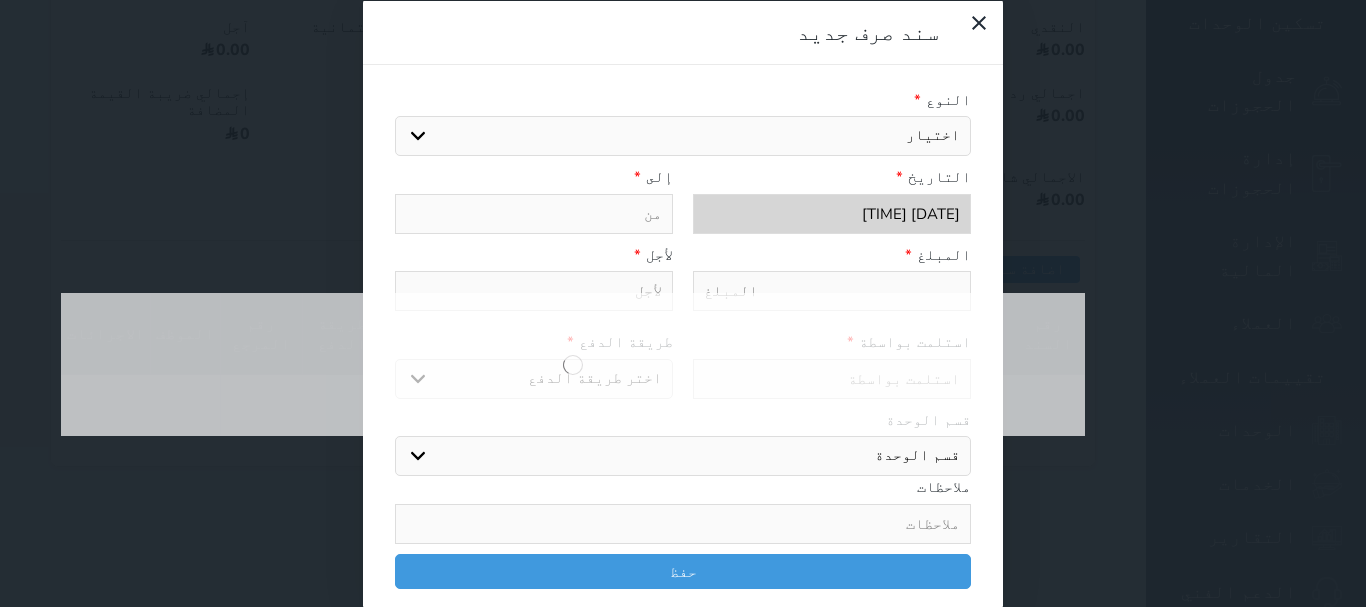 select 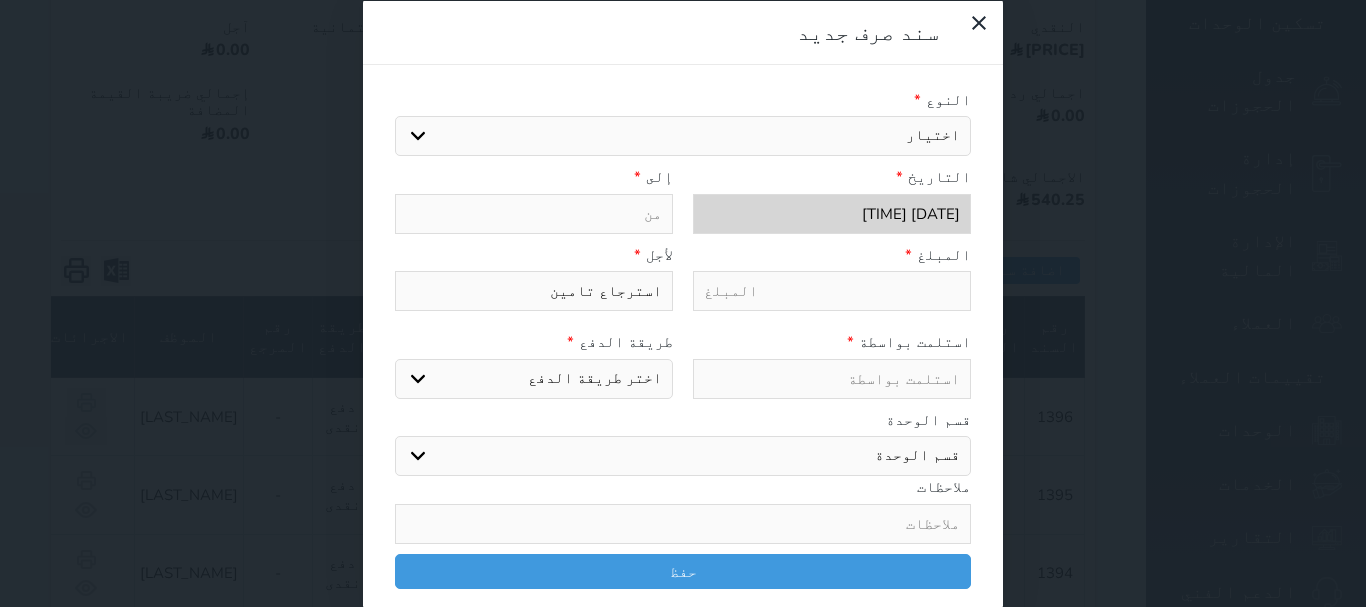 paste on "[FULL_NAME]" 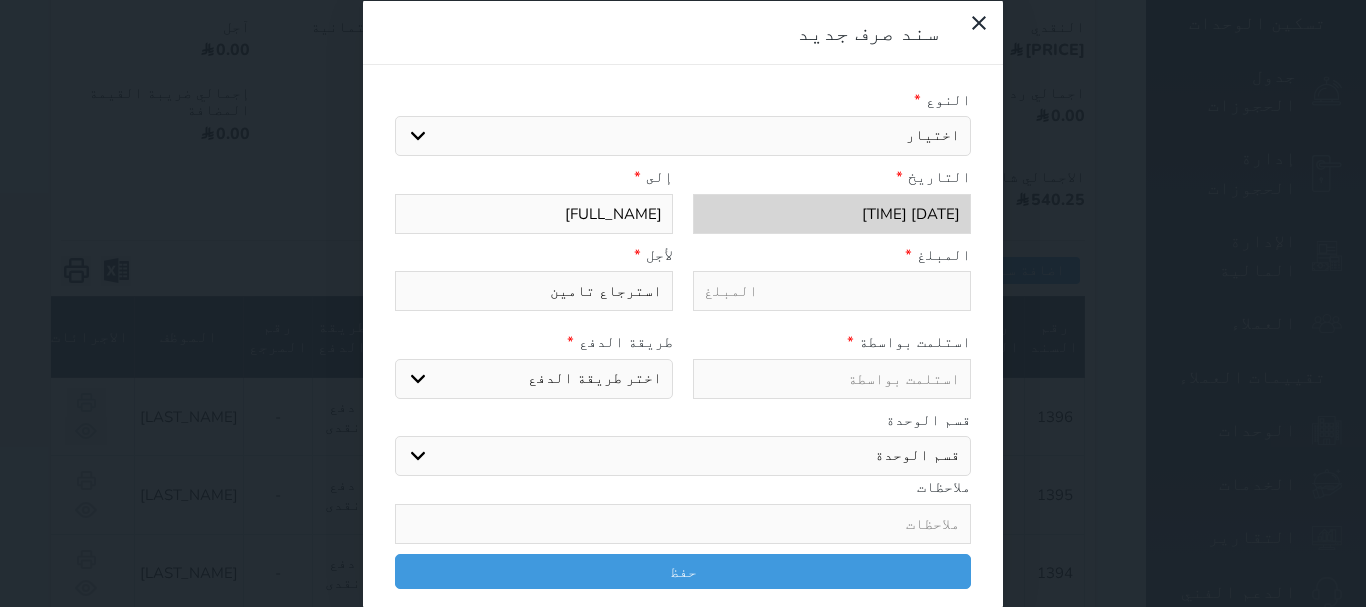 type on "[FULL_NAME]" 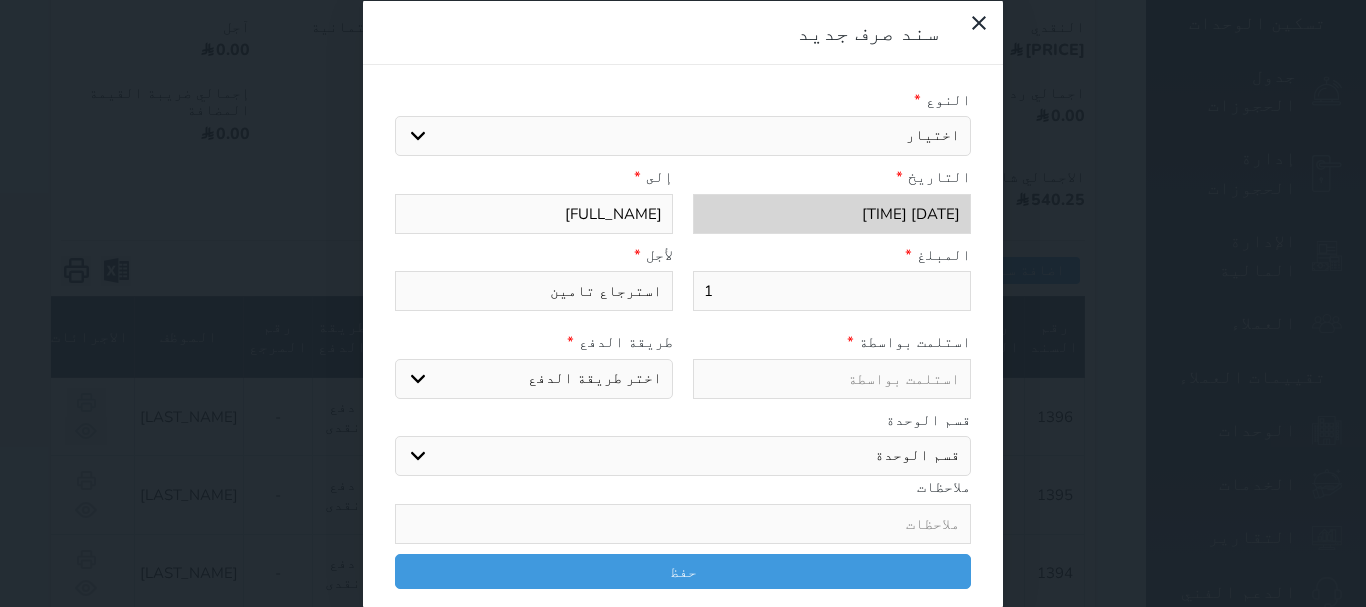 type on "10" 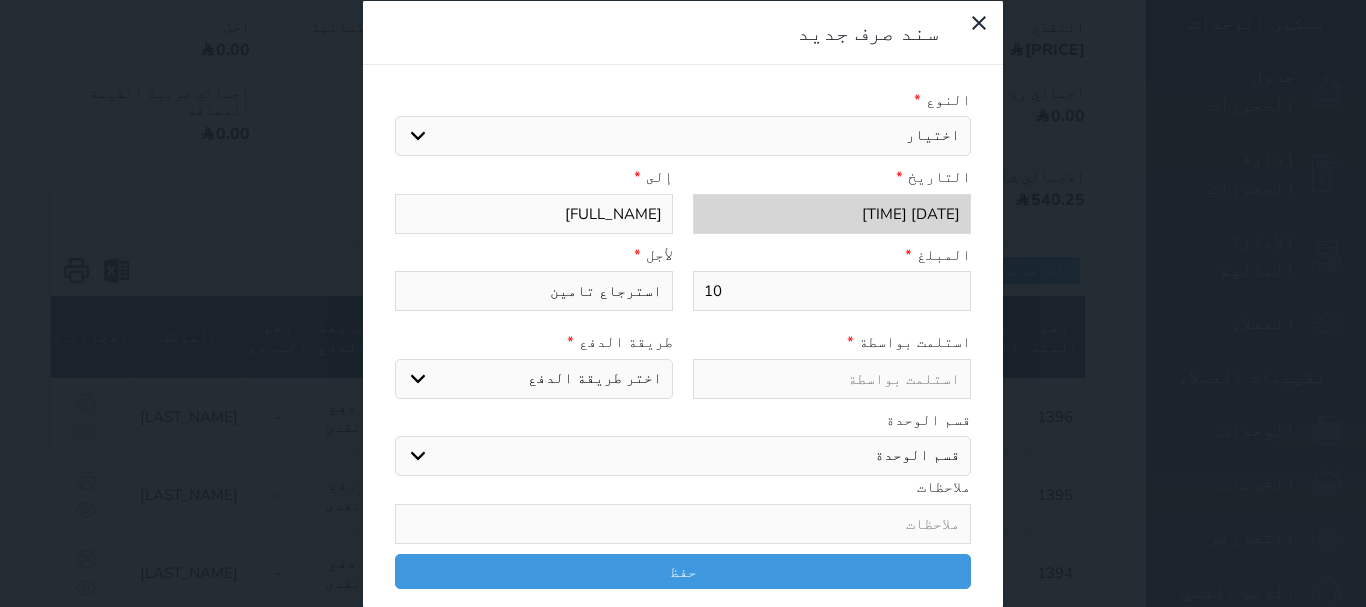 type on "100" 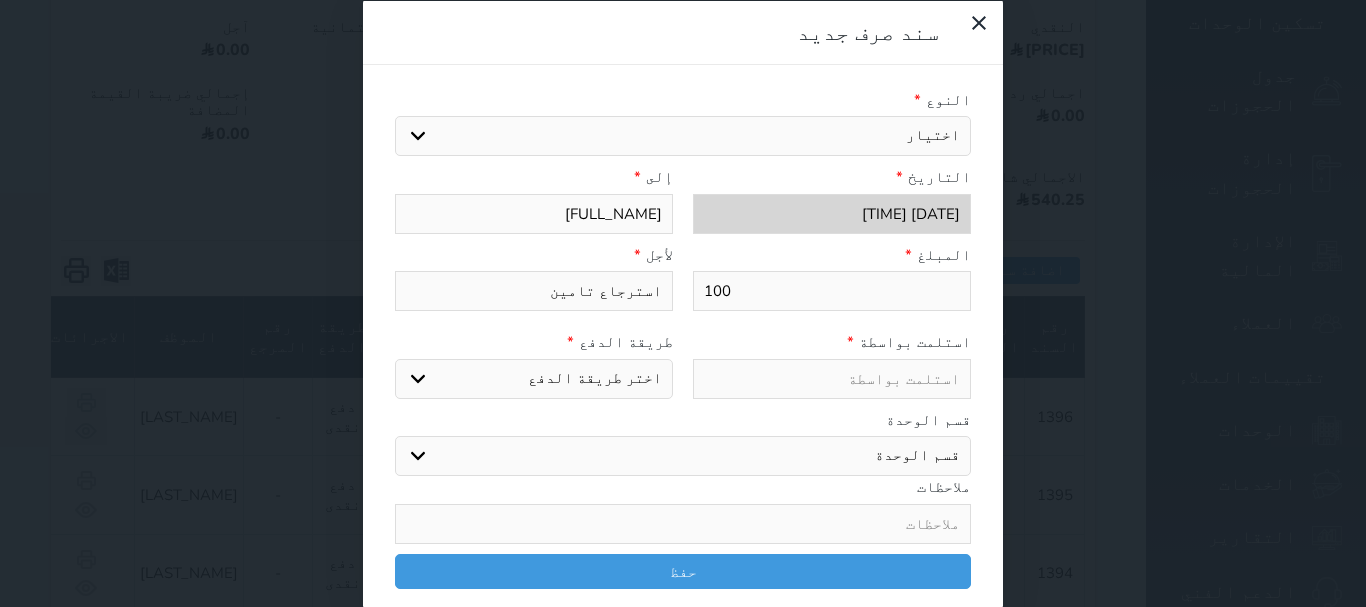 type on "100" 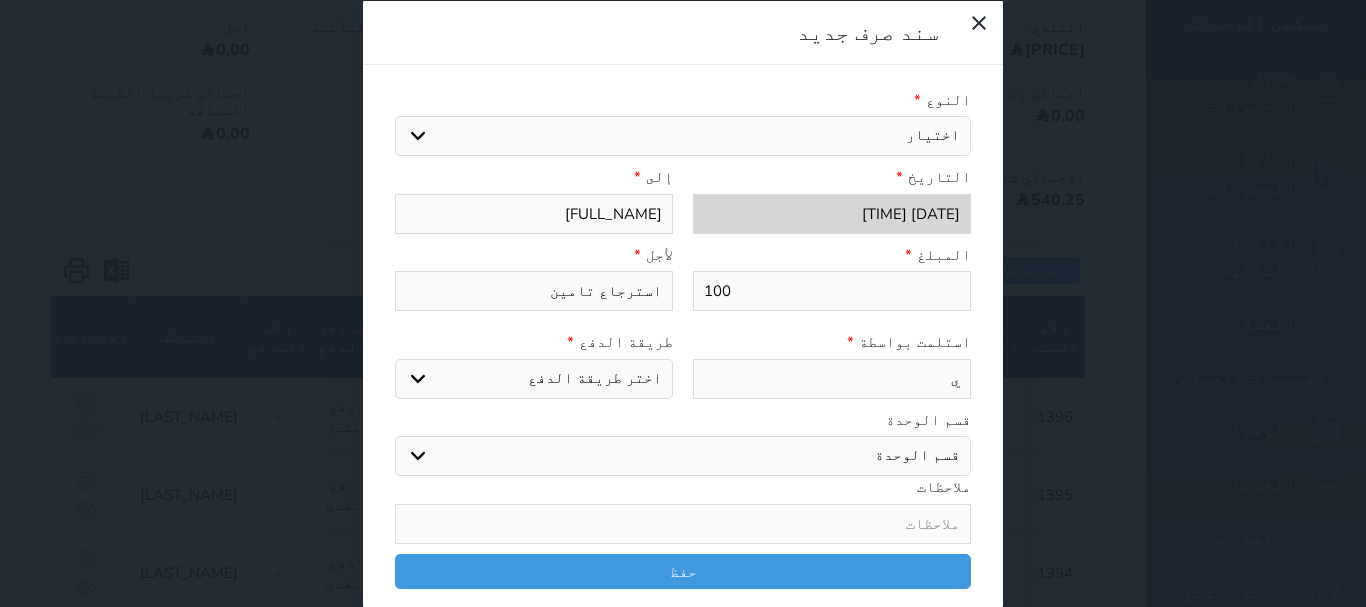 select 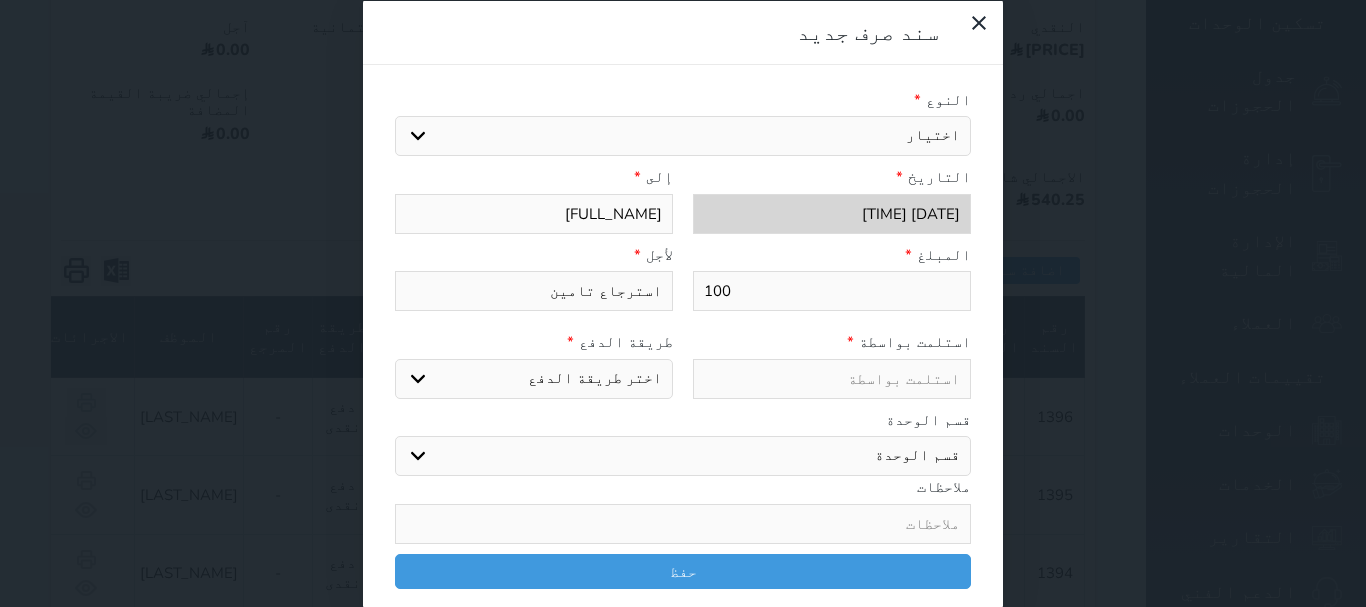 type on "س" 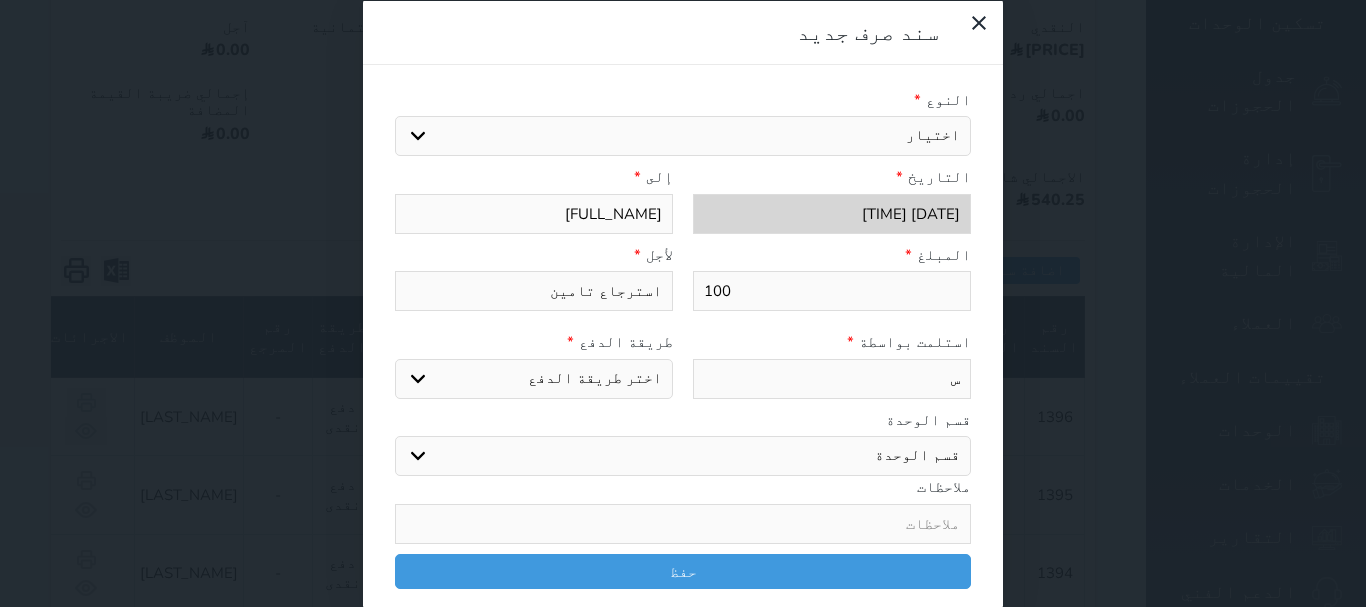 type on "سل" 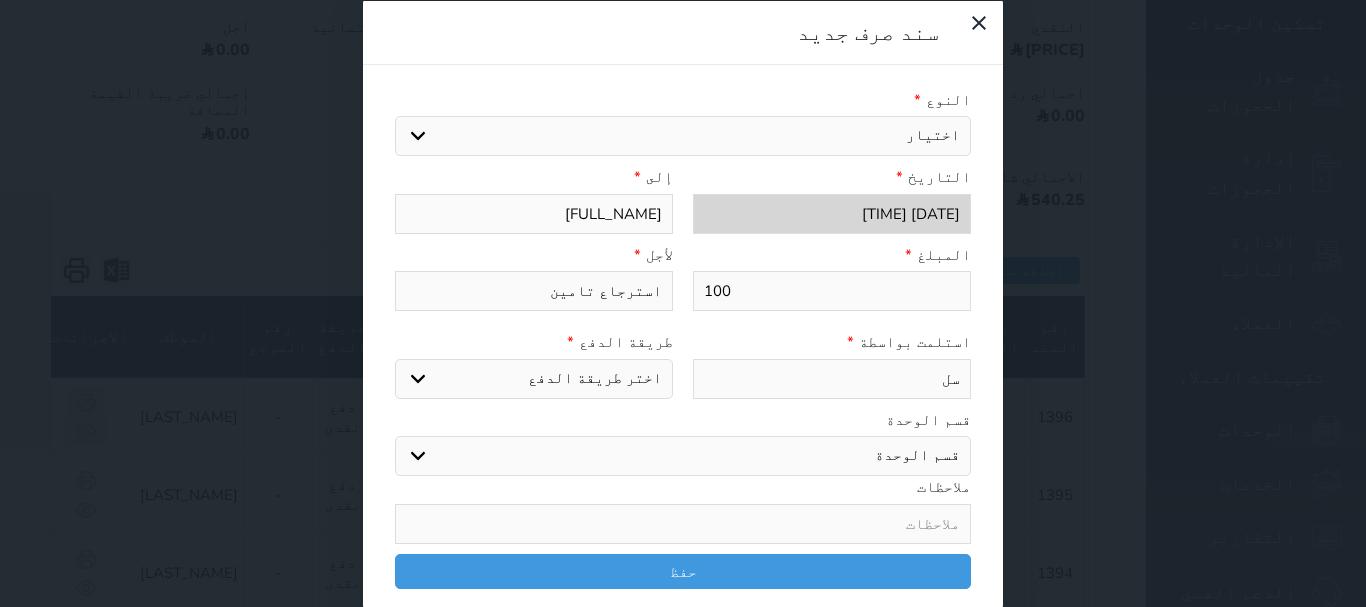 type on "سلي" 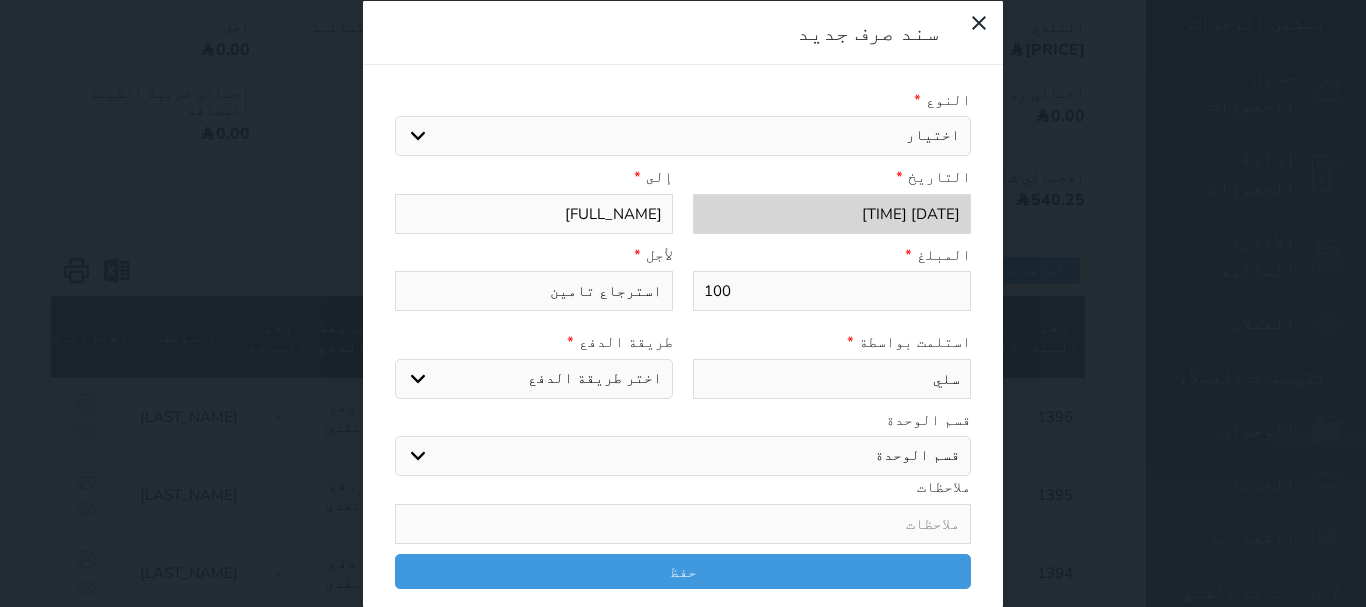 type on "[LAST_NAME]" 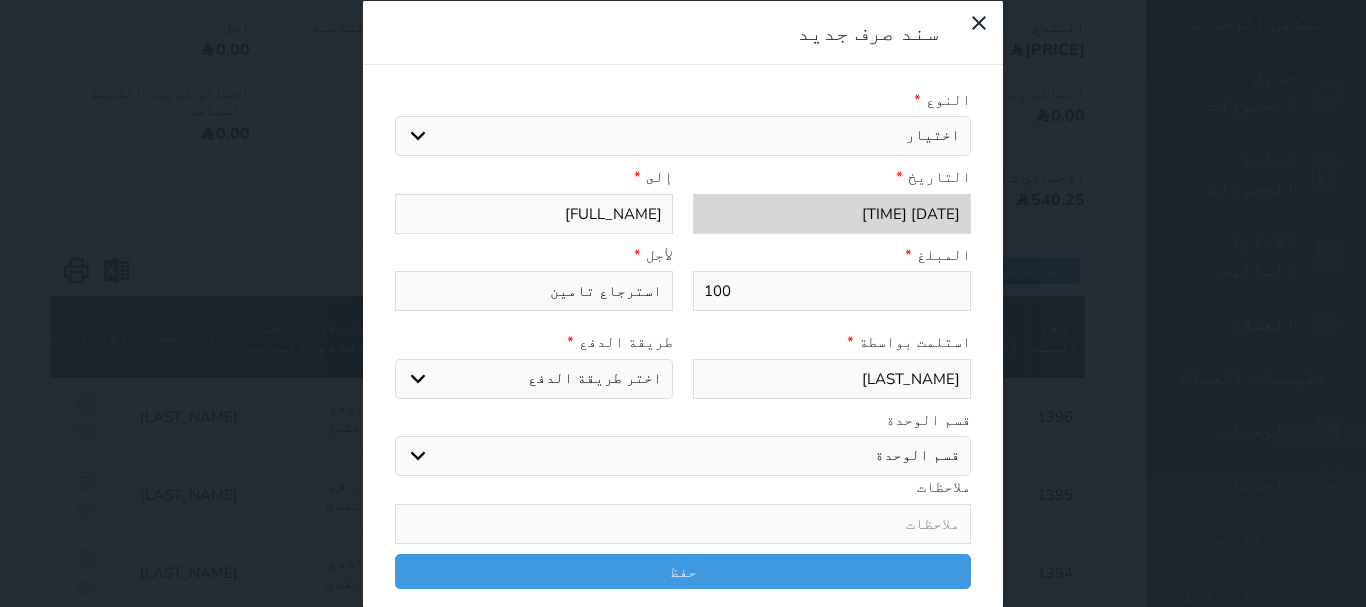 type on "سليما" 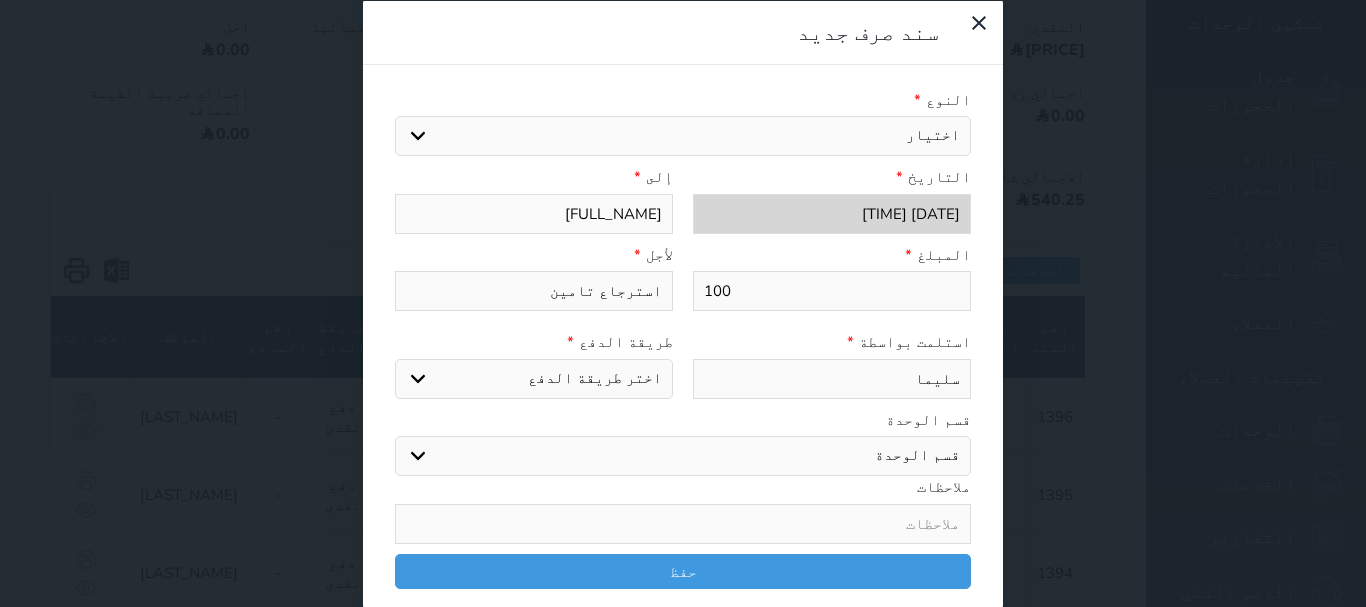 type on "[LAST_NAME]" 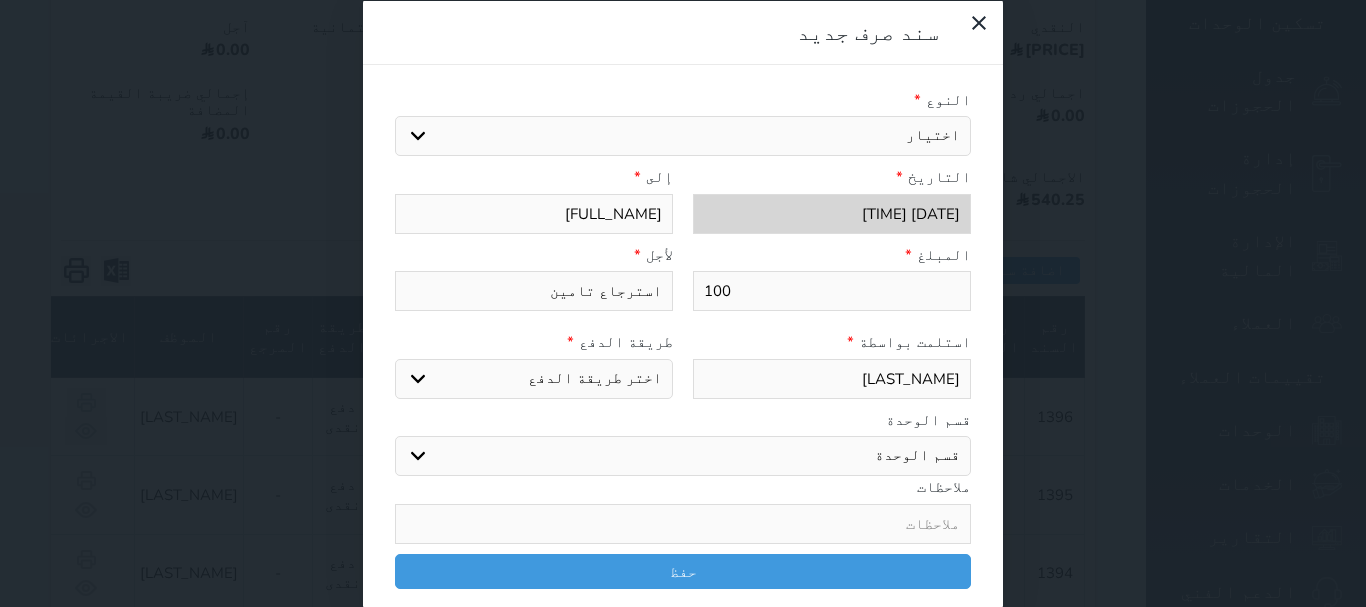 type on "[LAST_NAME]" 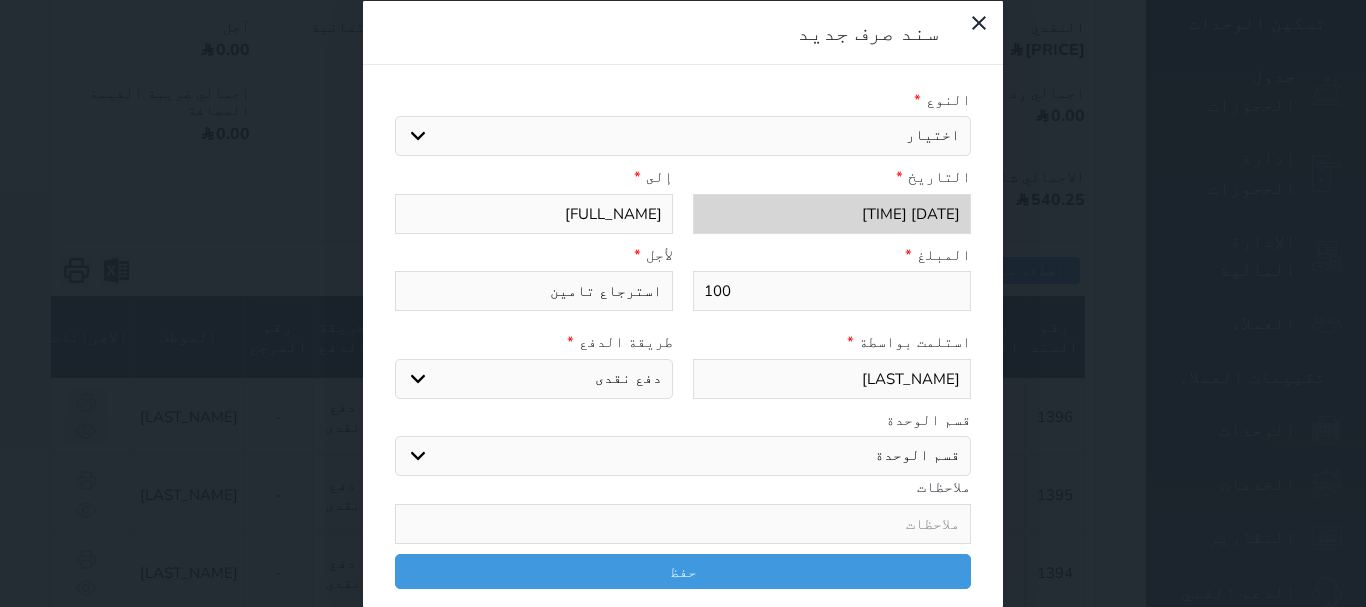 click on "اختر طريقة الدفع   دفع نقدى   تحويل بنكى   مدى   بطاقة ائتمان" at bounding box center (534, 378) 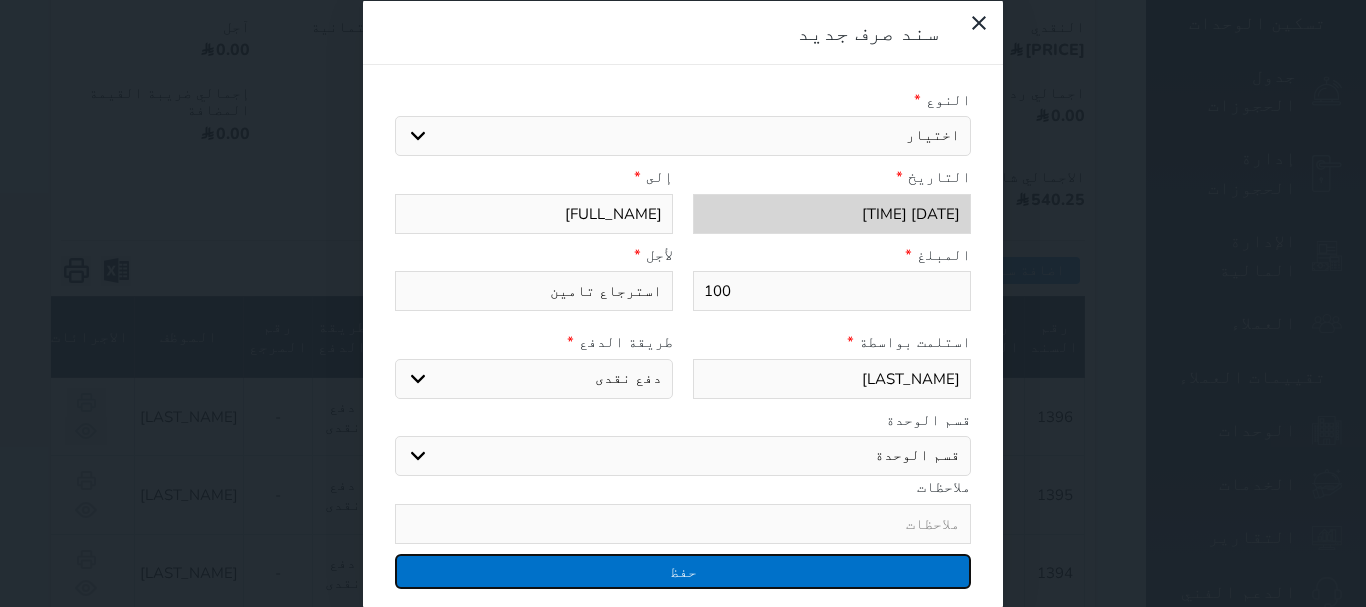 click on "حفظ" at bounding box center (683, 570) 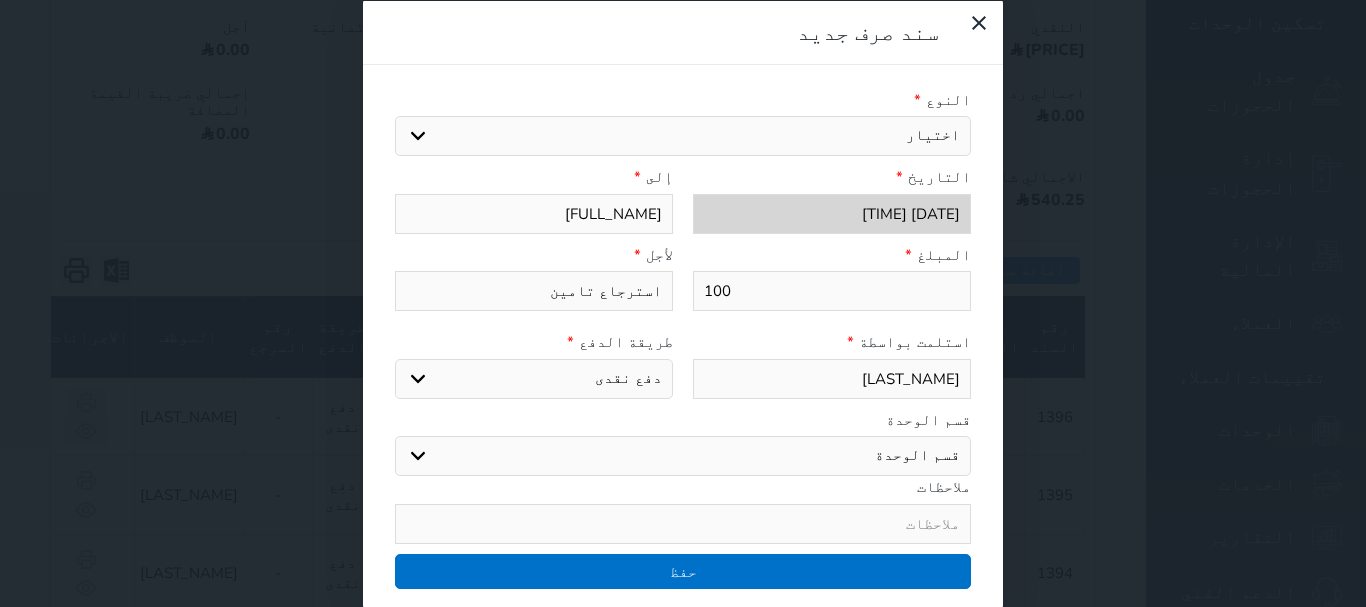 select 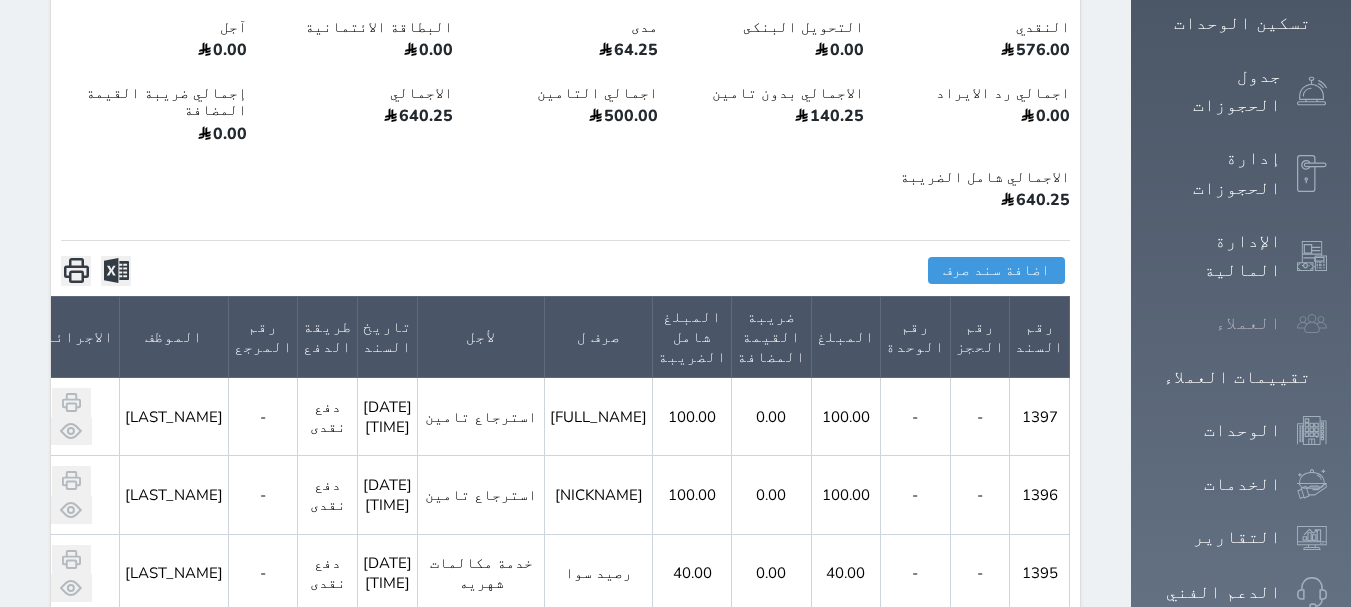 scroll, scrollTop: 0, scrollLeft: 0, axis: both 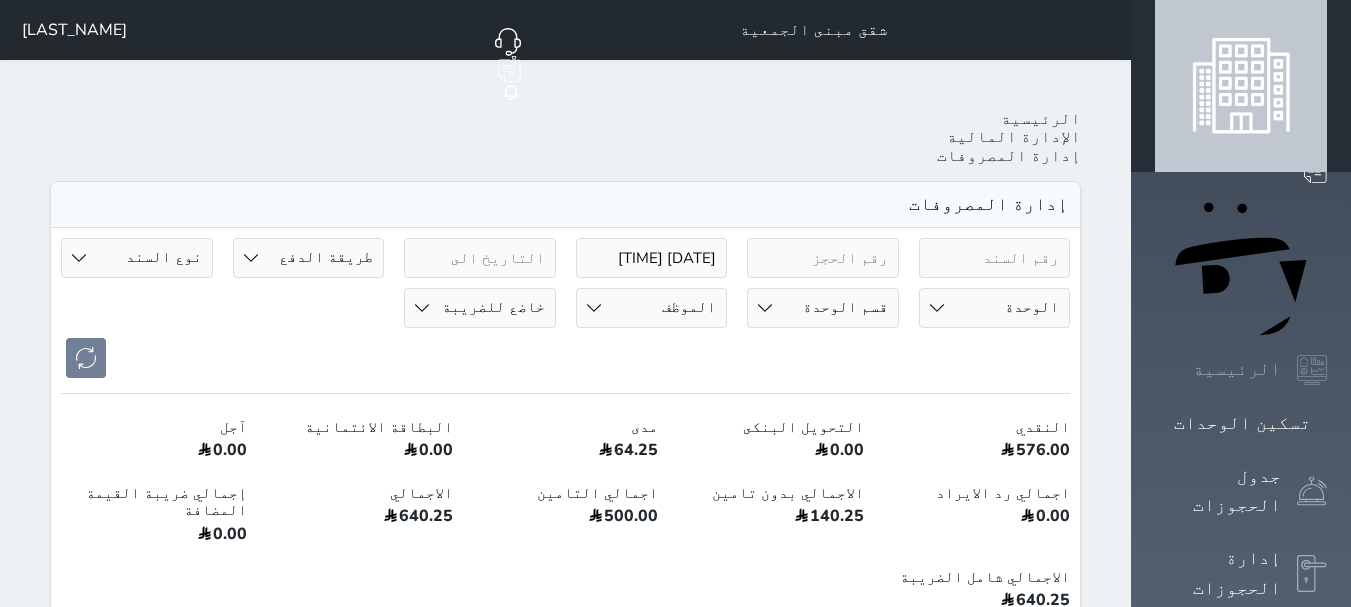 click 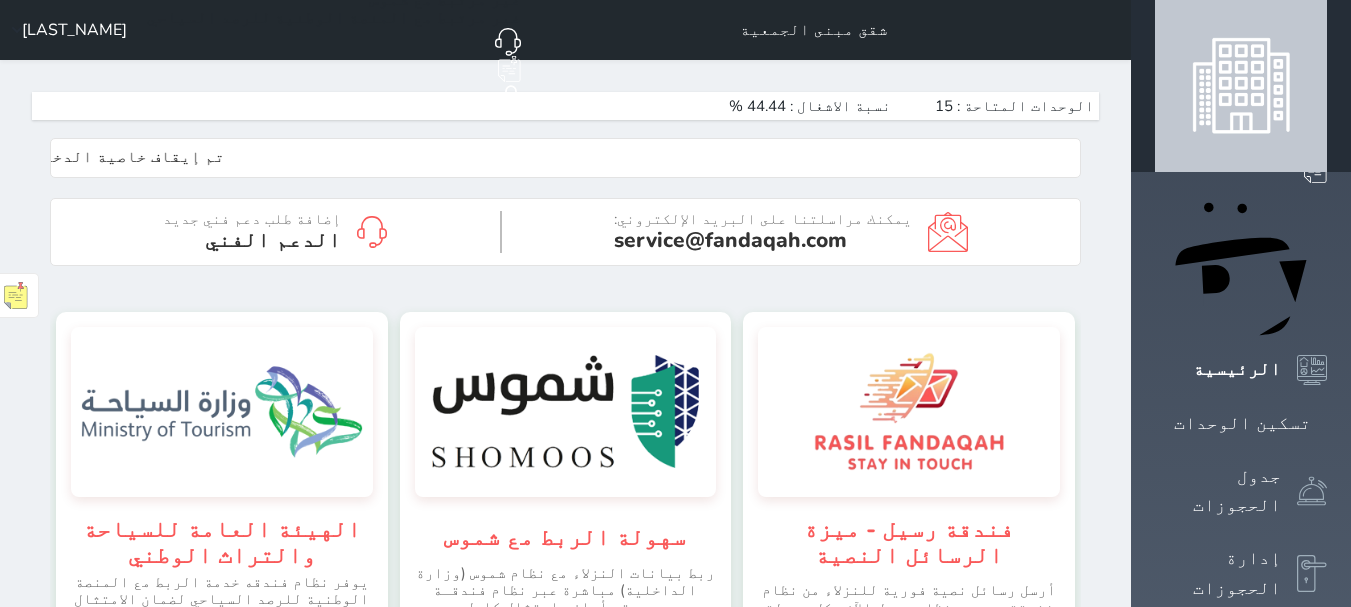 scroll, scrollTop: 999652, scrollLeft: 999652, axis: both 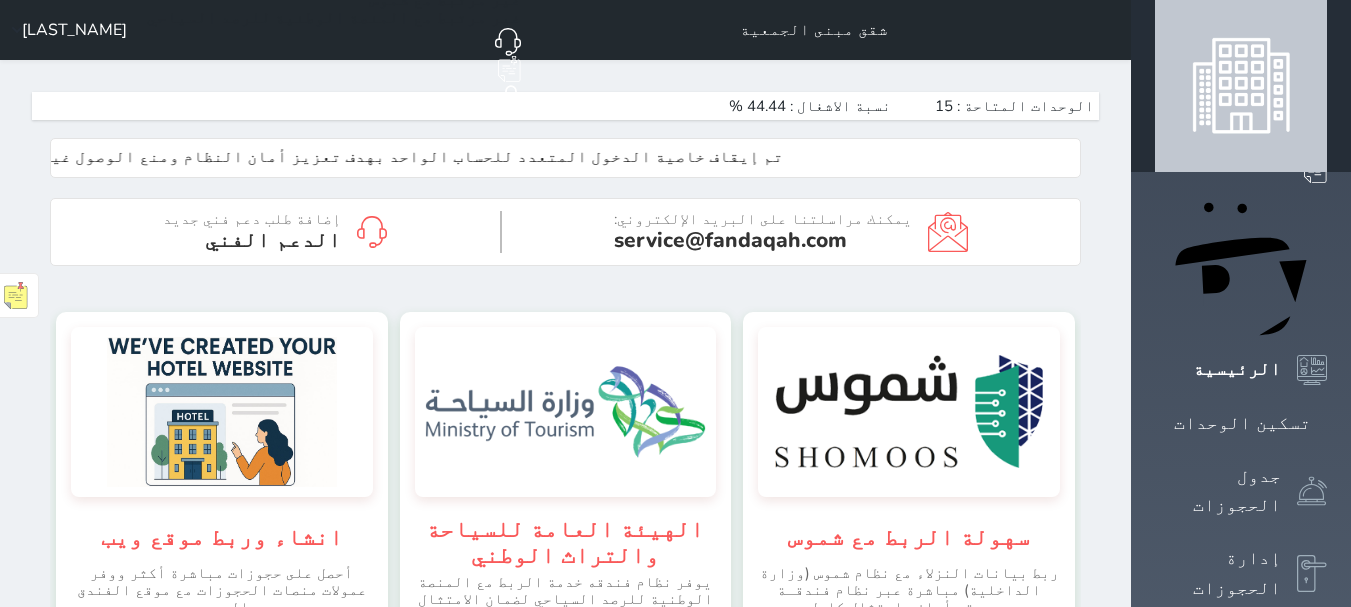 click on "الإدارة المالية" at bounding box center (1218, 656) 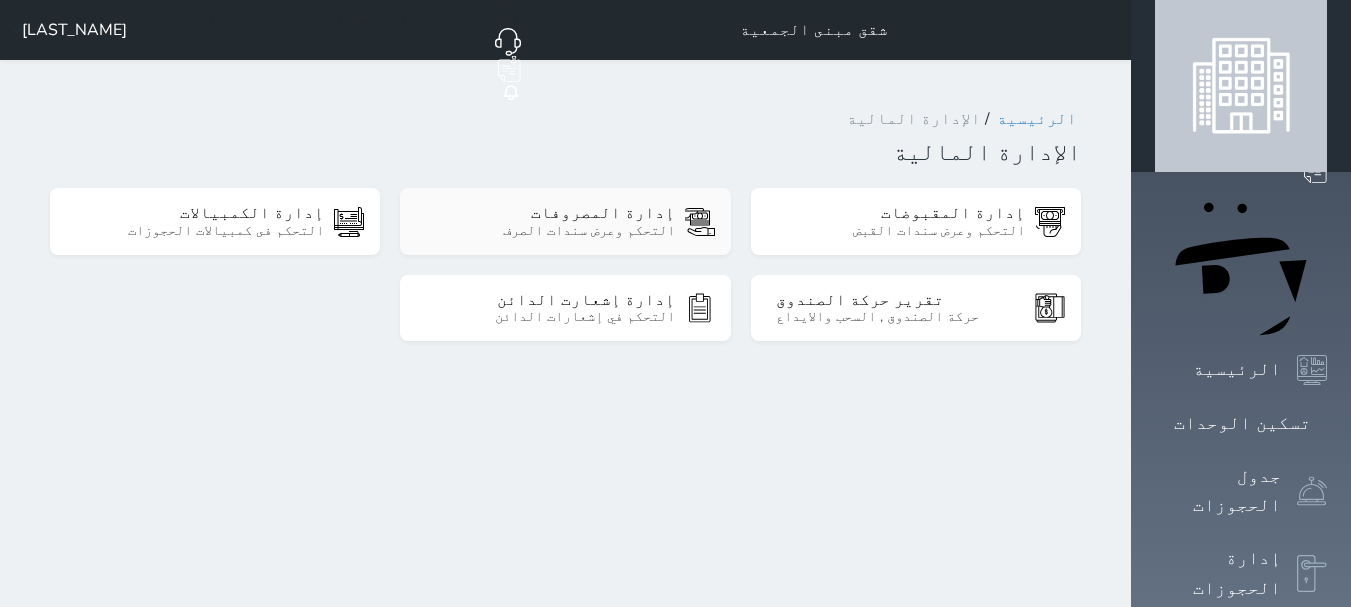 click on "التحكم وعرض سندات الصرف" at bounding box center (550, 231) 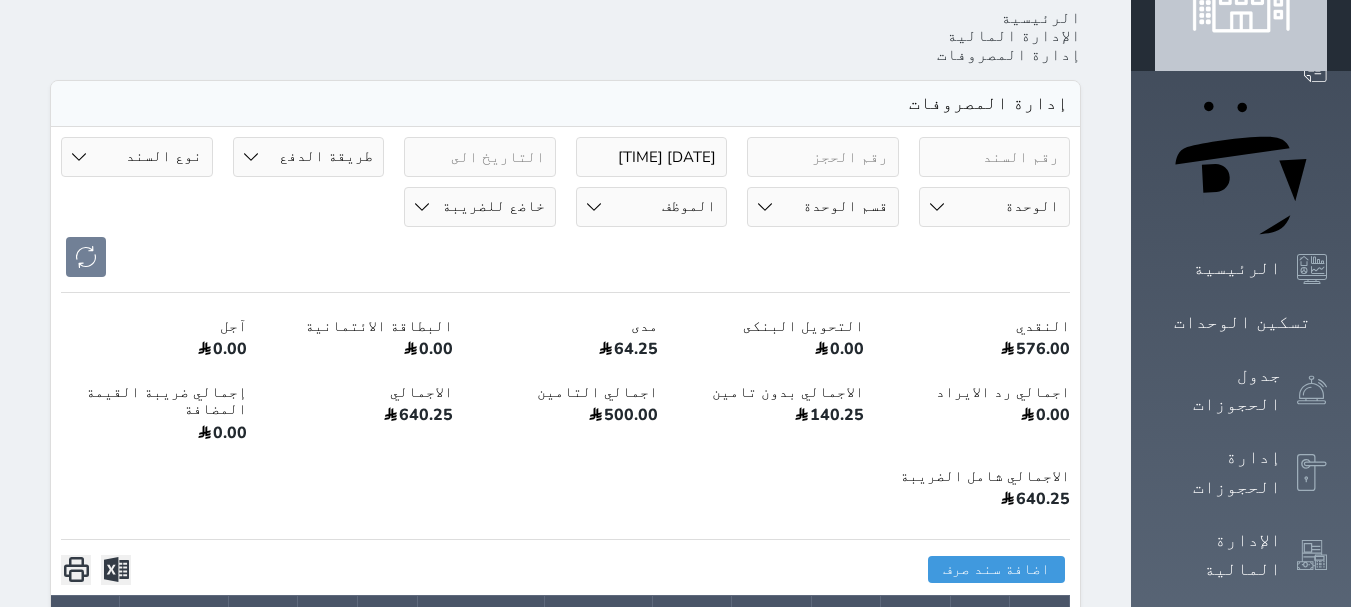 scroll, scrollTop: 0, scrollLeft: 0, axis: both 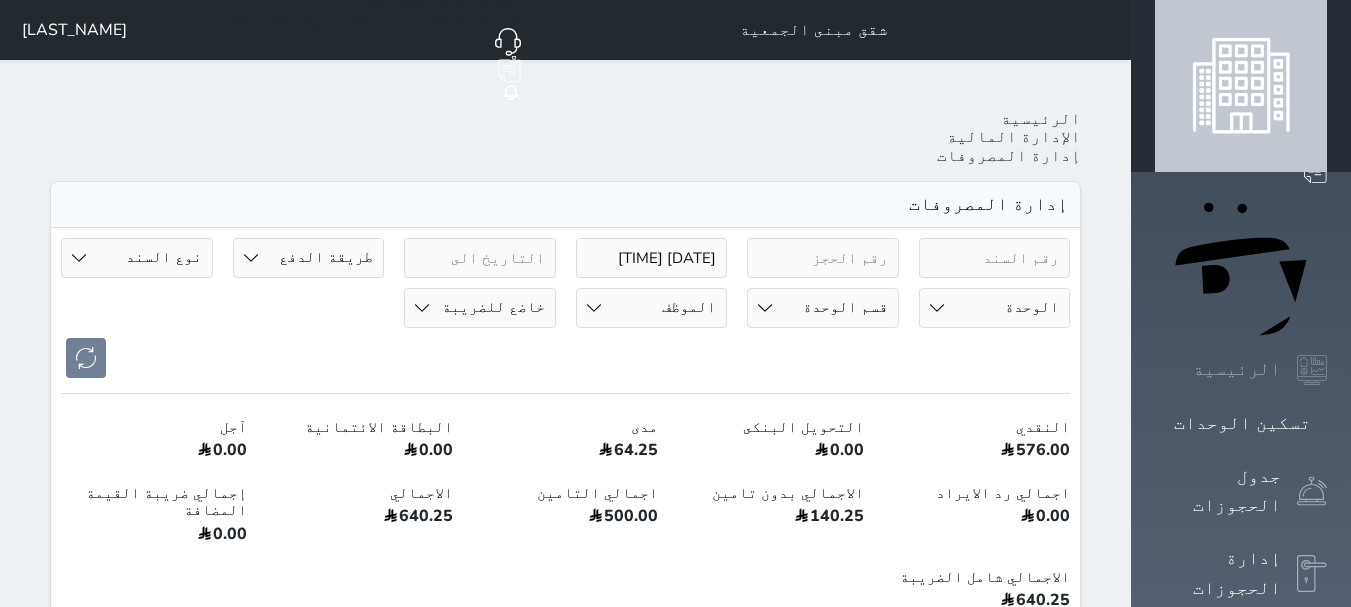 click 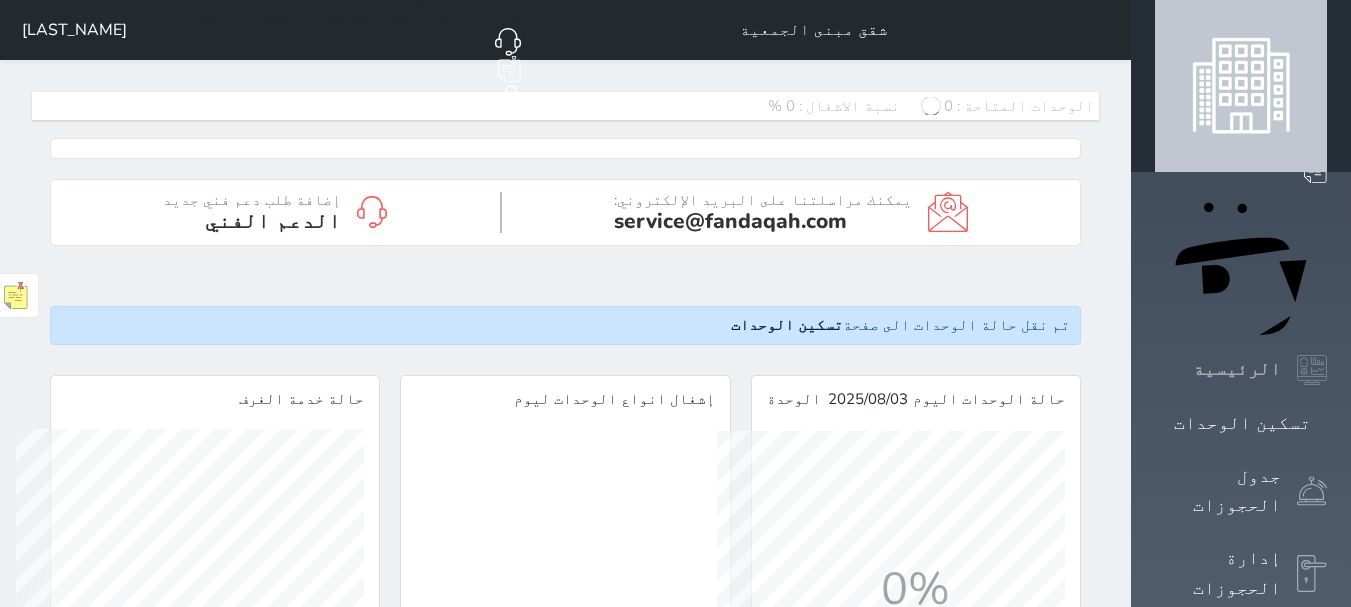 scroll, scrollTop: 999652, scrollLeft: 999652, axis: both 